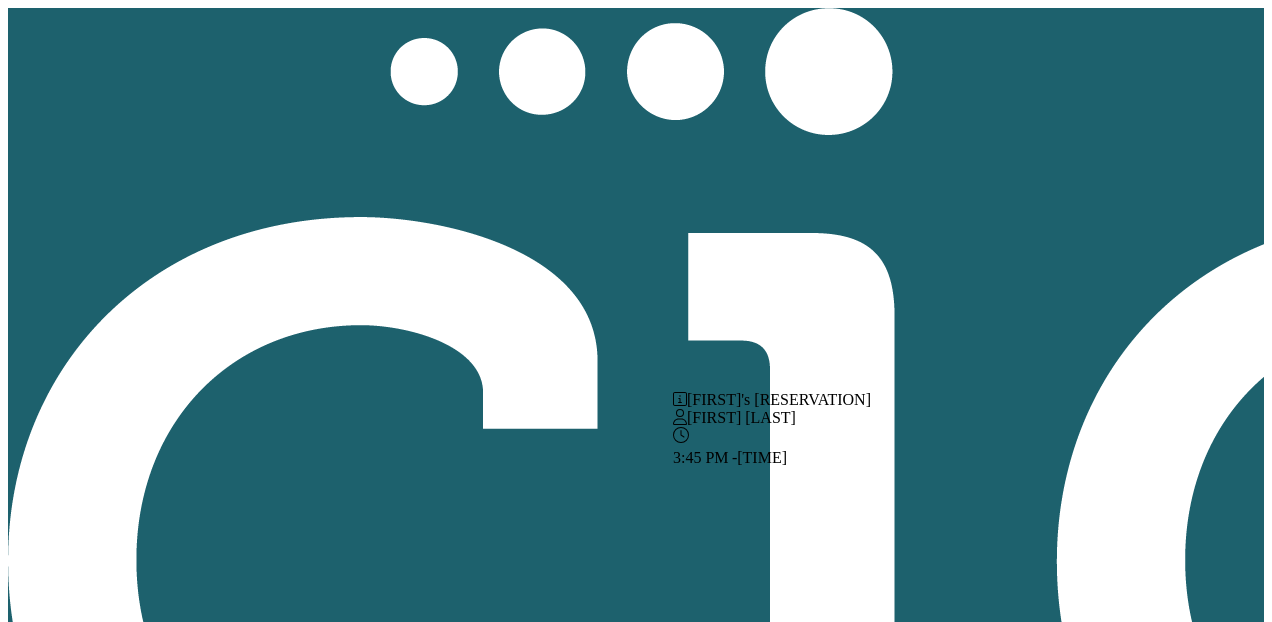 scroll, scrollTop: 0, scrollLeft: 0, axis: both 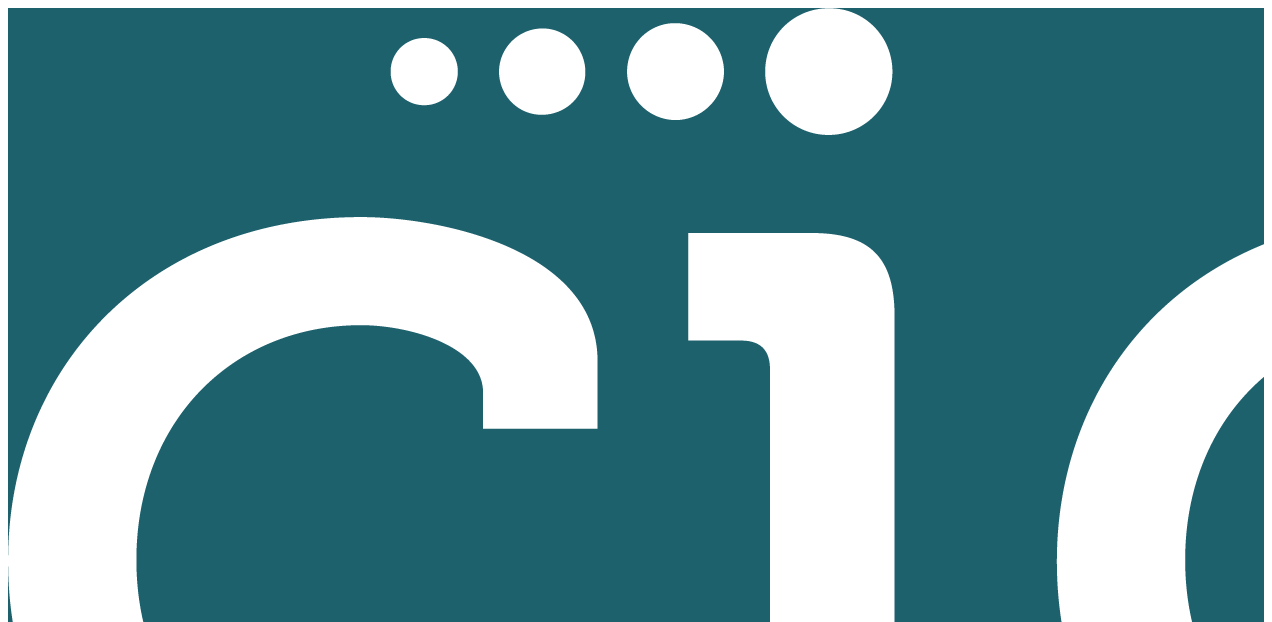 click 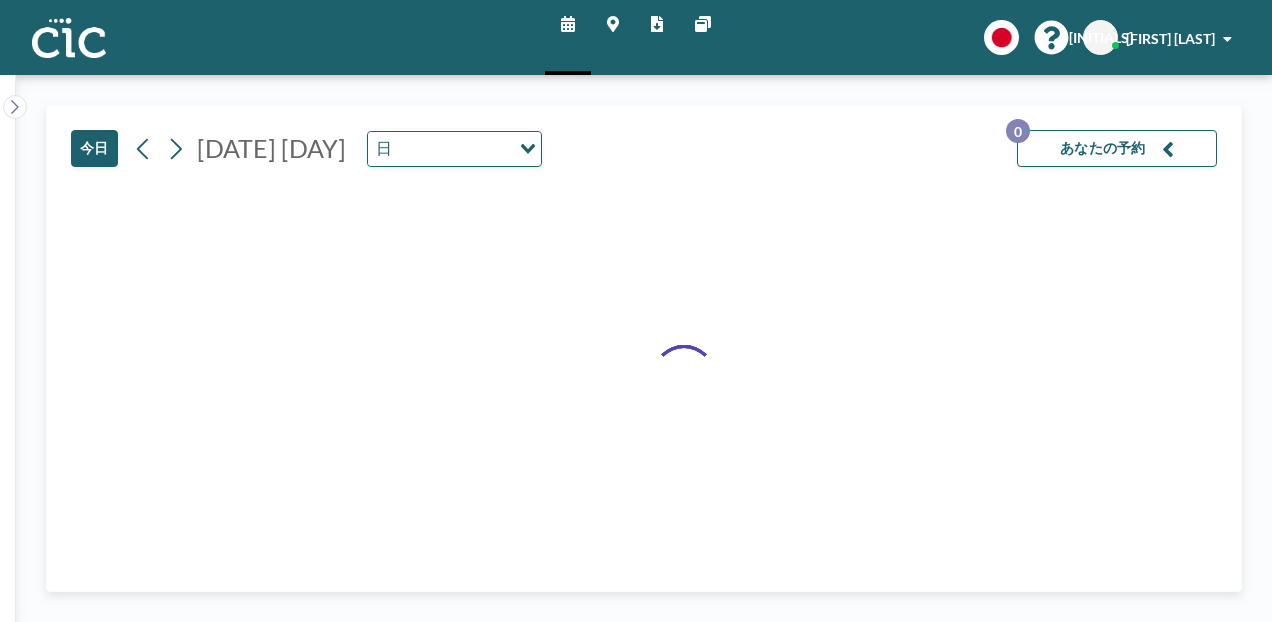 scroll, scrollTop: 0, scrollLeft: 0, axis: both 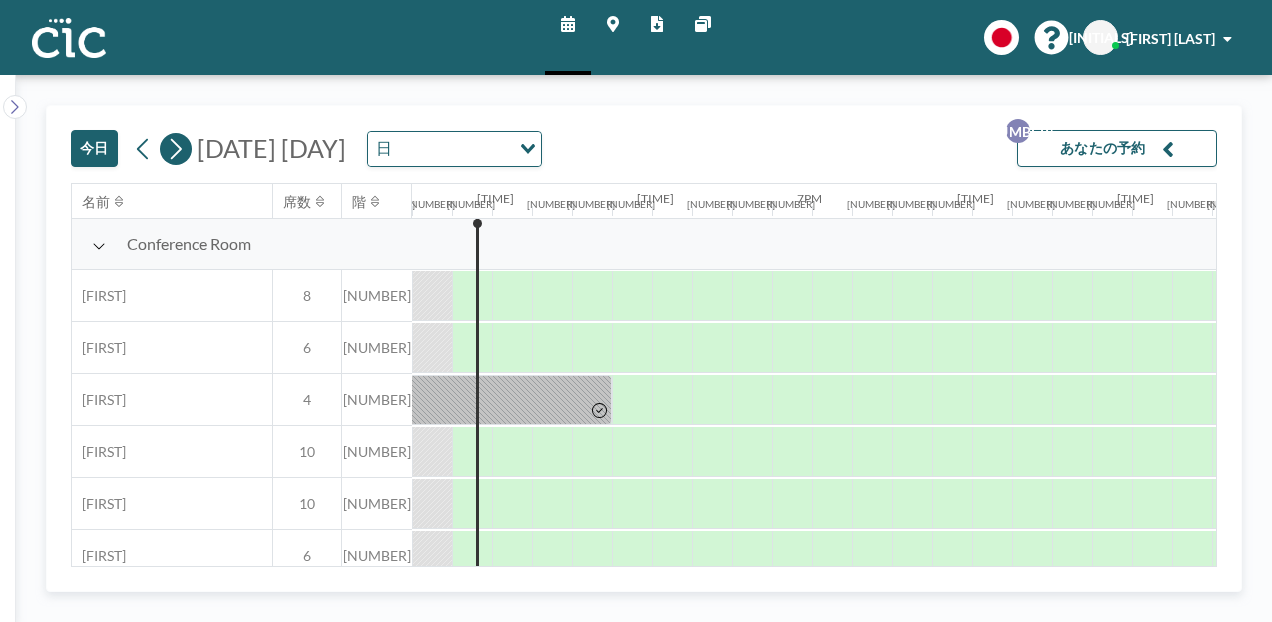 click 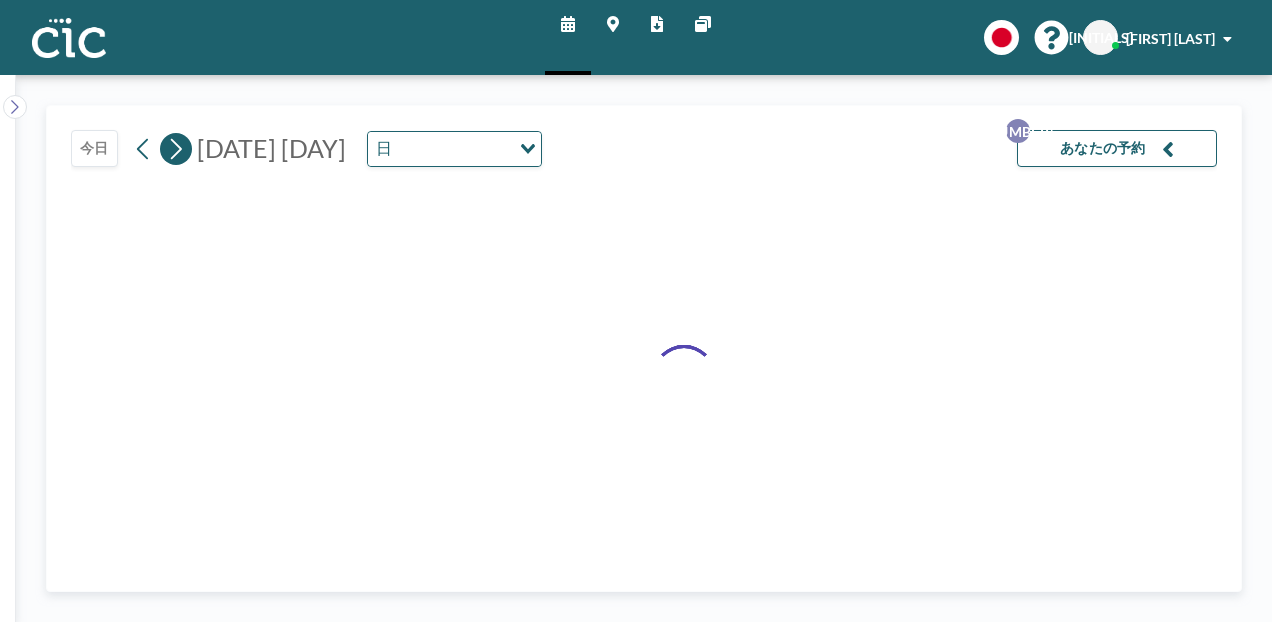 click 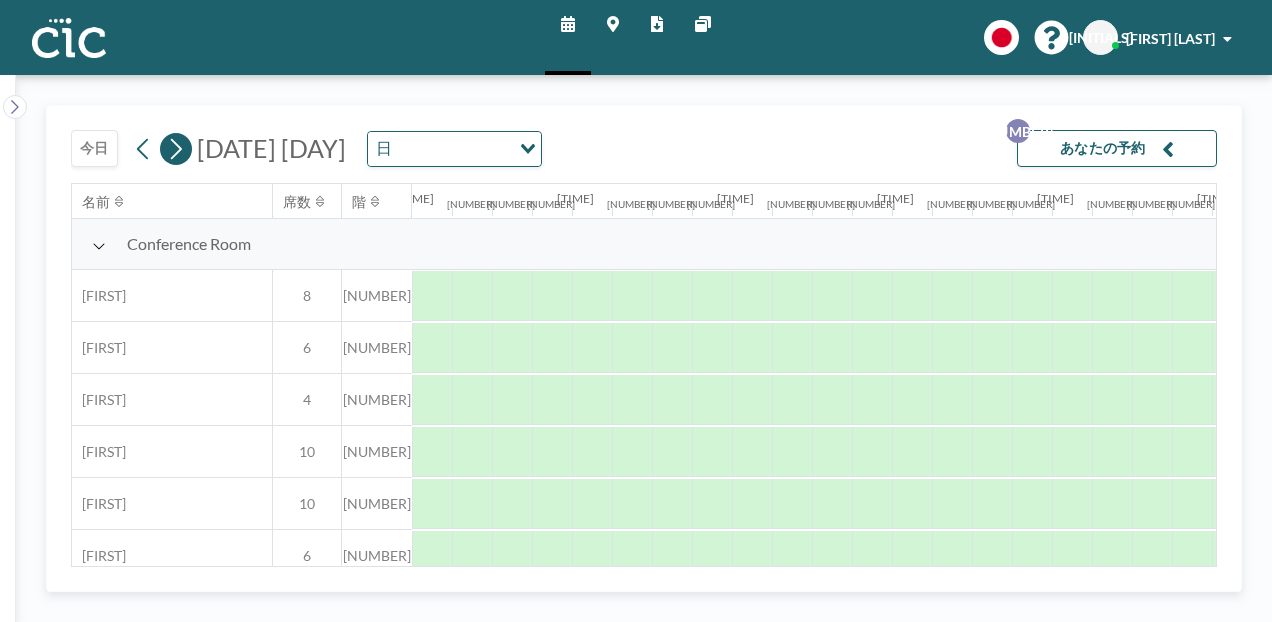 scroll, scrollTop: 0, scrollLeft: 824, axis: horizontal 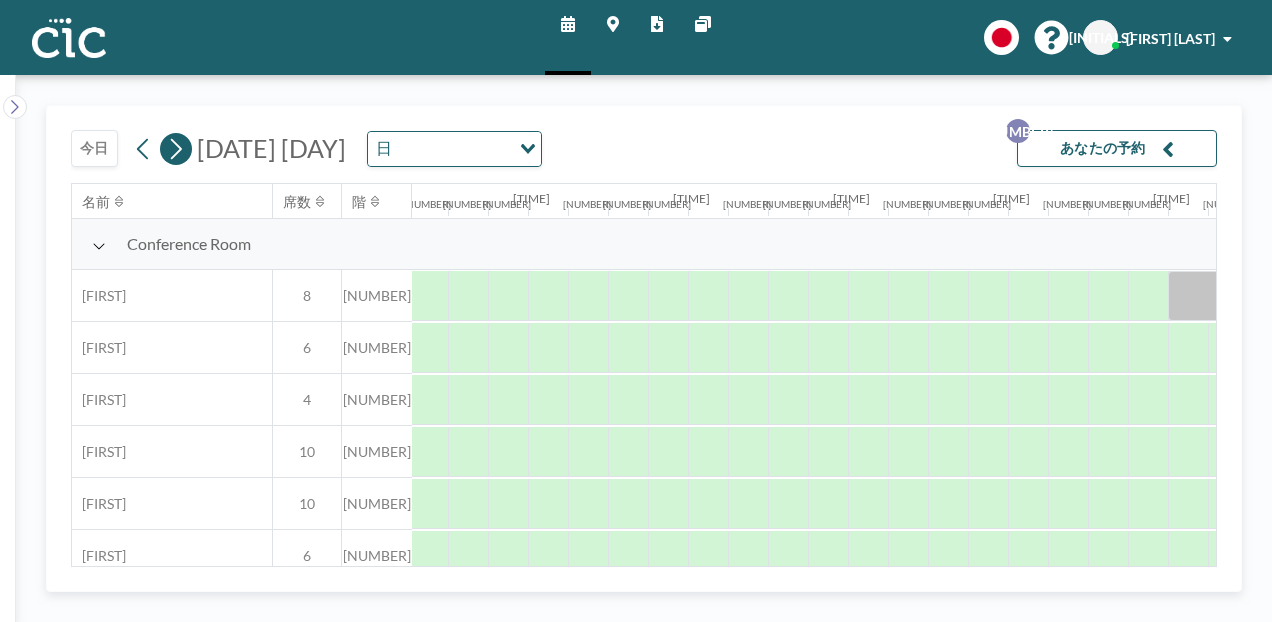 click 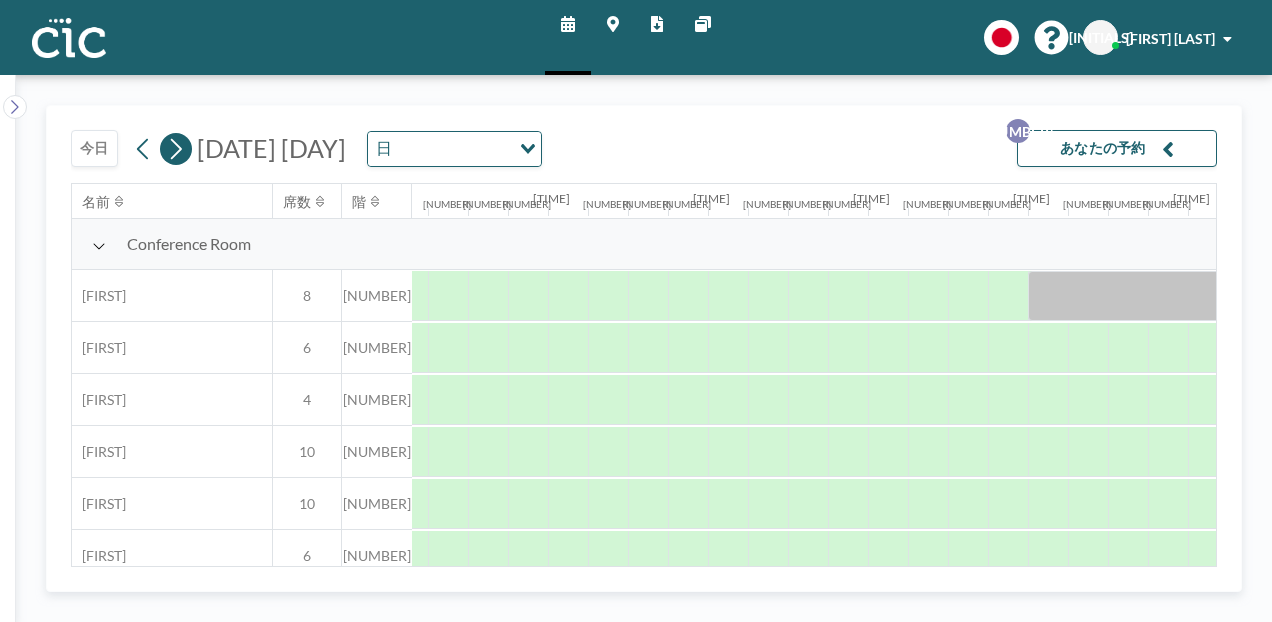 scroll, scrollTop: 0, scrollLeft: 0, axis: both 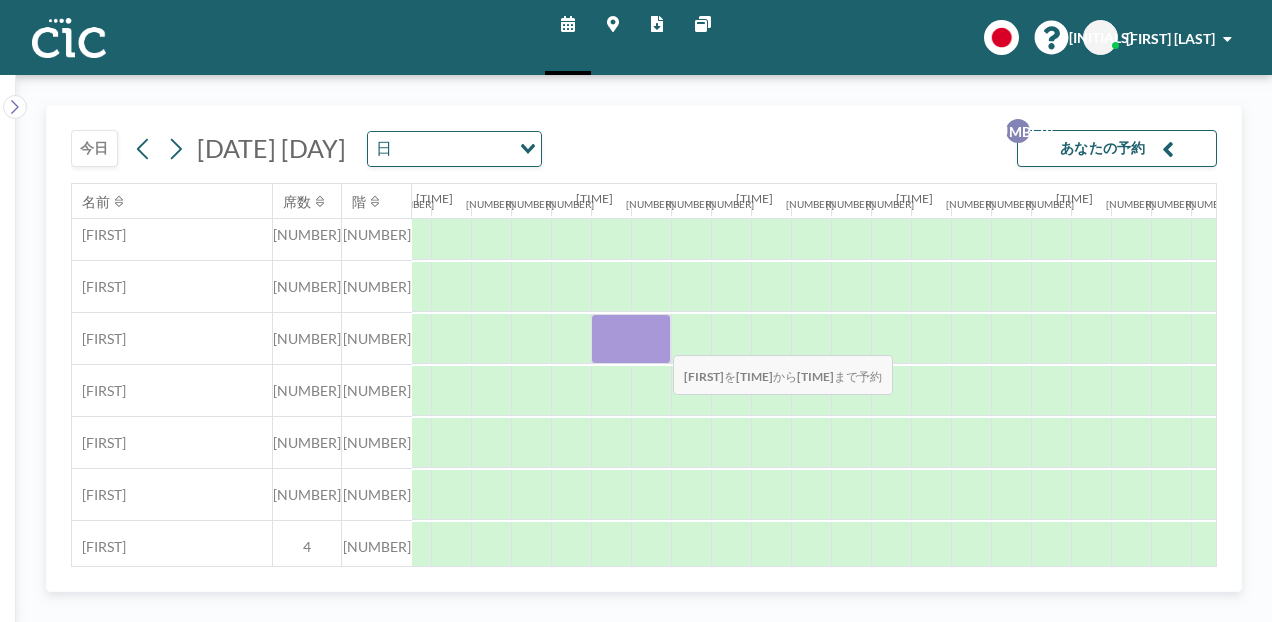 drag, startPoint x: 608, startPoint y: 342, endPoint x: 657, endPoint y: 342, distance: 49 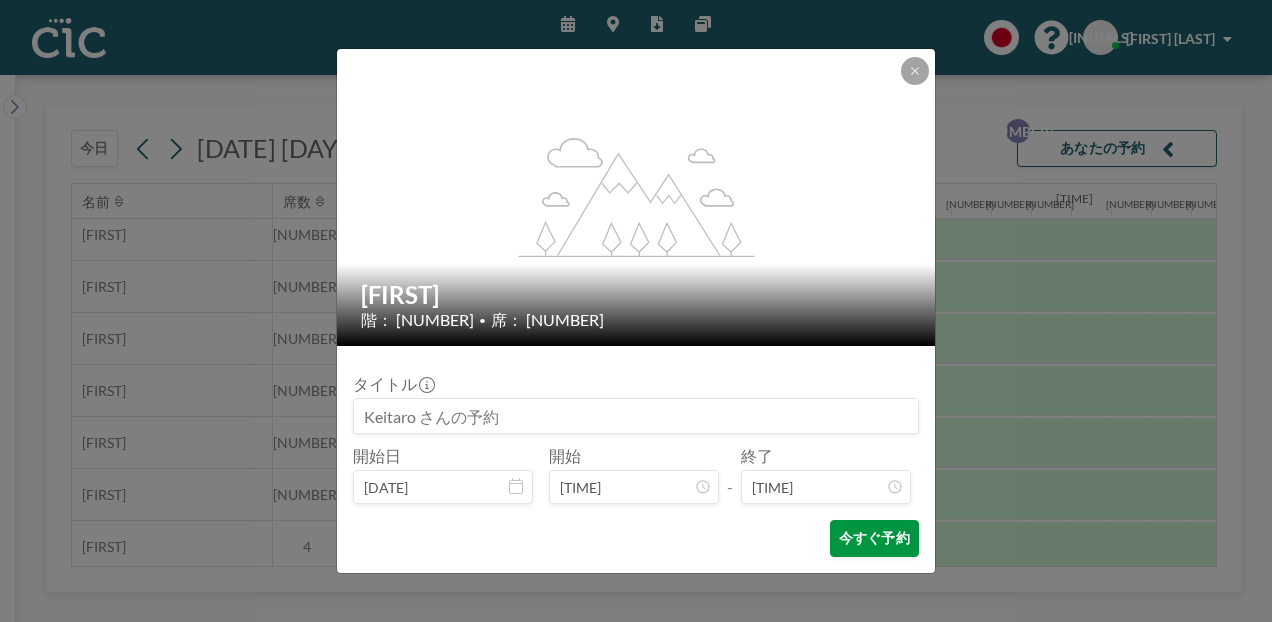 scroll, scrollTop: 1495, scrollLeft: 0, axis: vertical 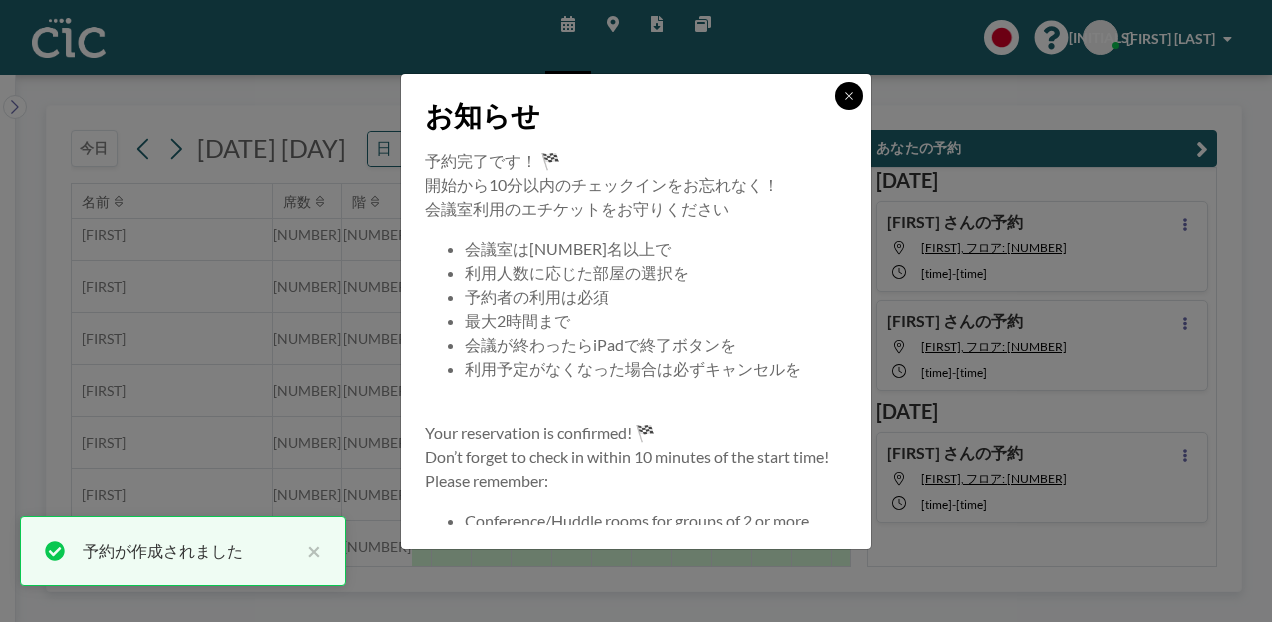 click 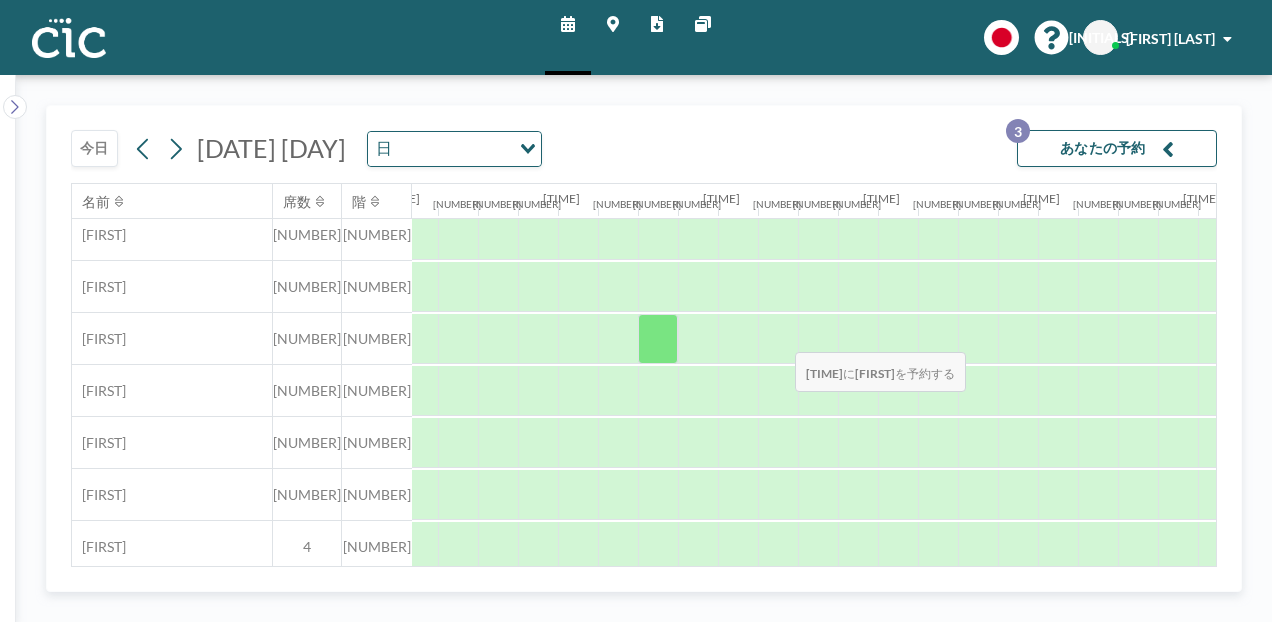 scroll, scrollTop: 684, scrollLeft: 1783, axis: both 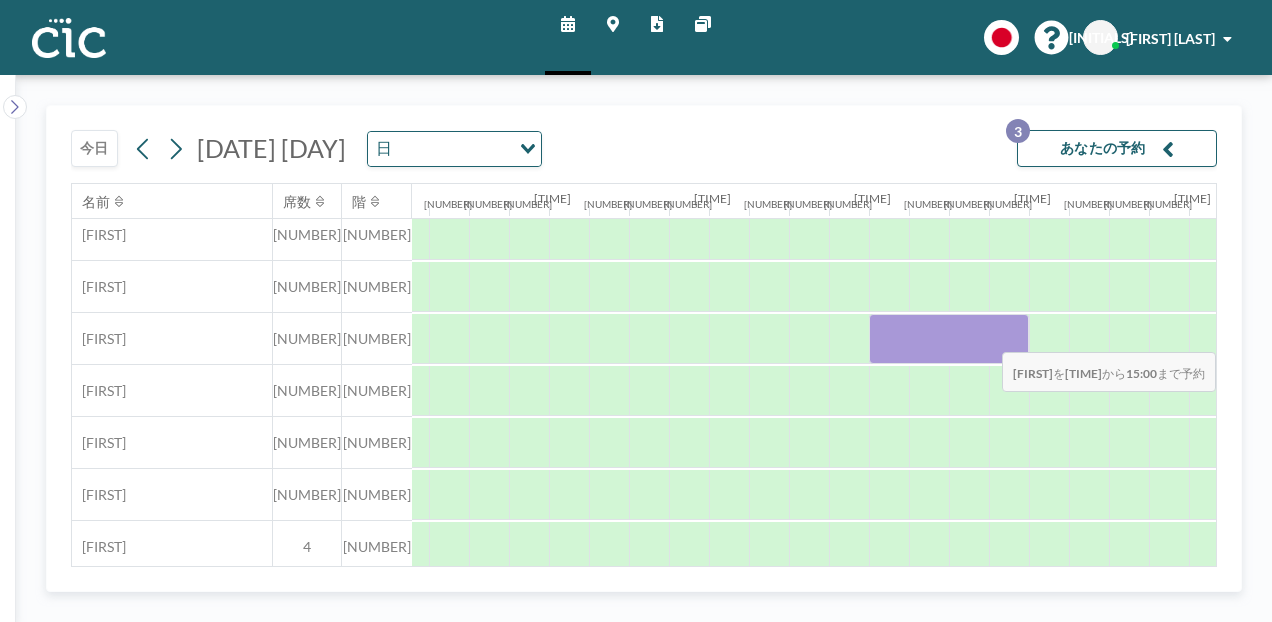 drag, startPoint x: 879, startPoint y: 339, endPoint x: 1004, endPoint y: 339, distance: 125 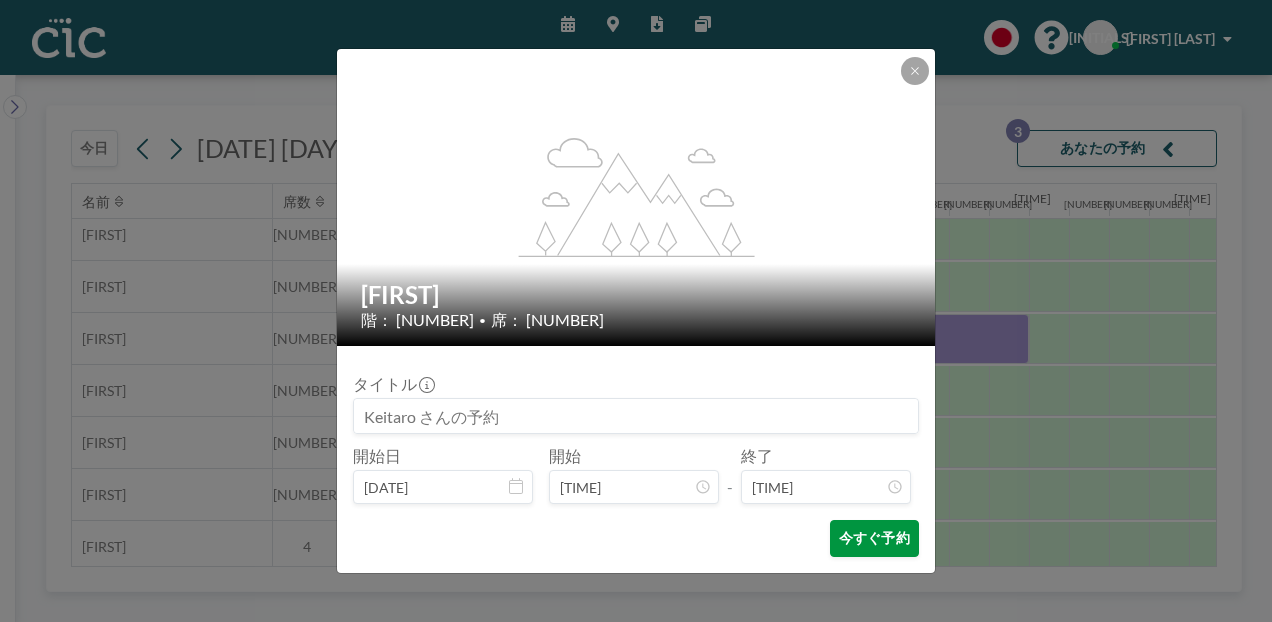 scroll, scrollTop: 2136, scrollLeft: 0, axis: vertical 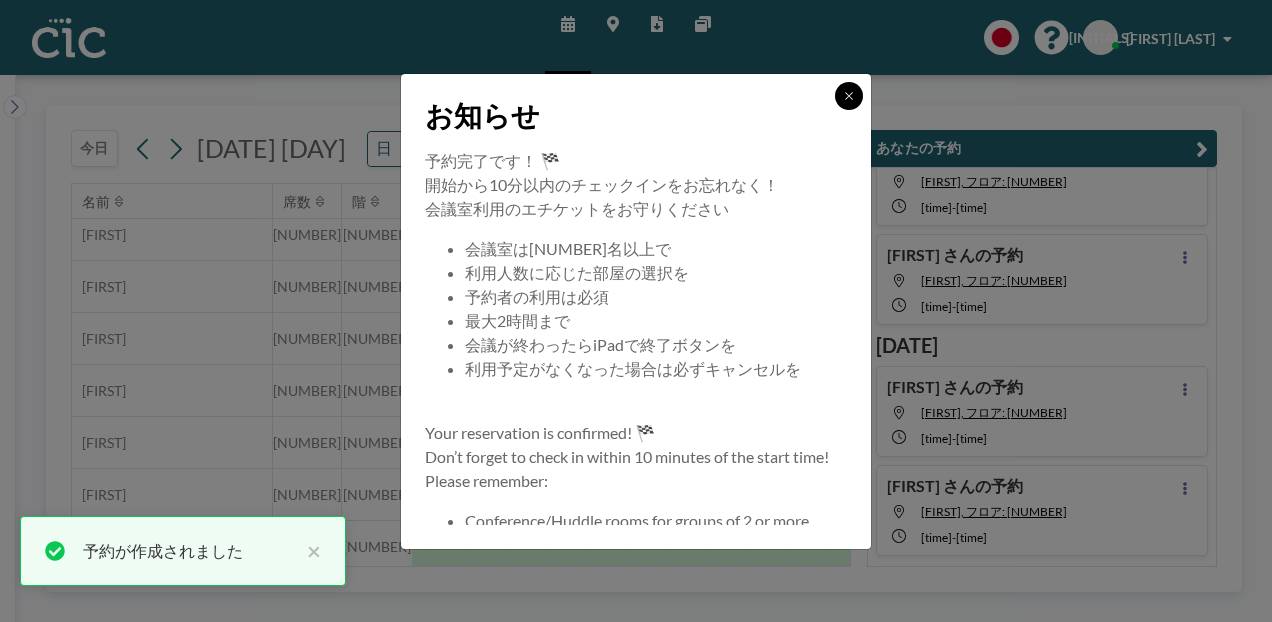 click 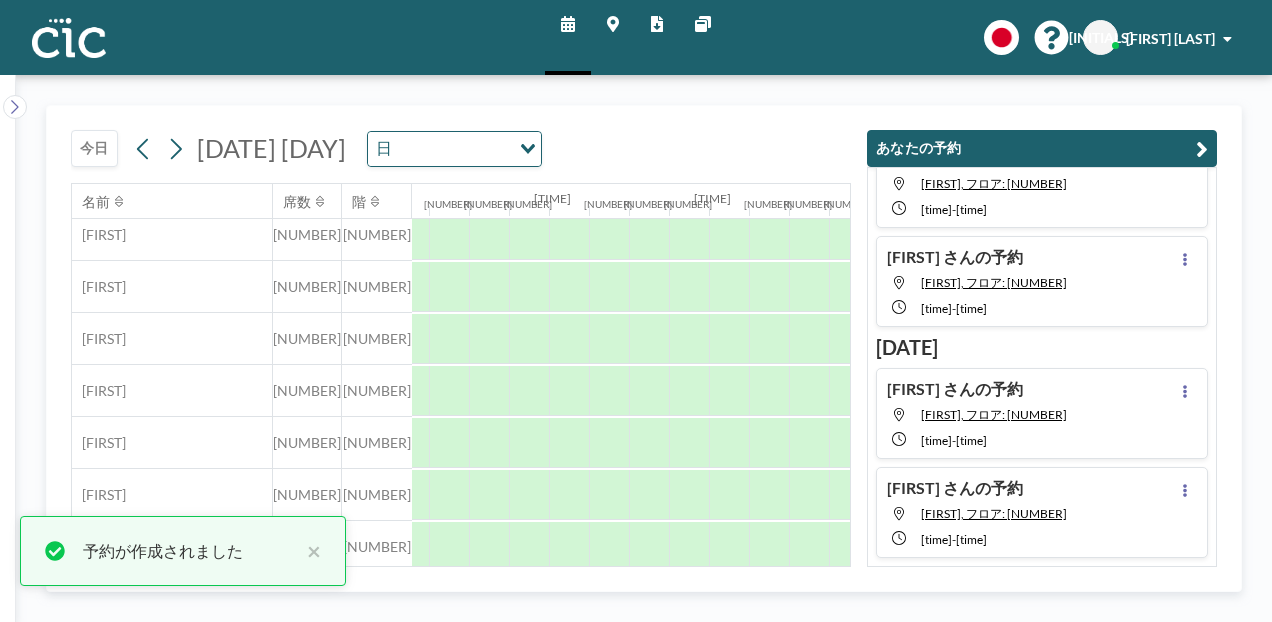 click at bounding box center (1202, 149) 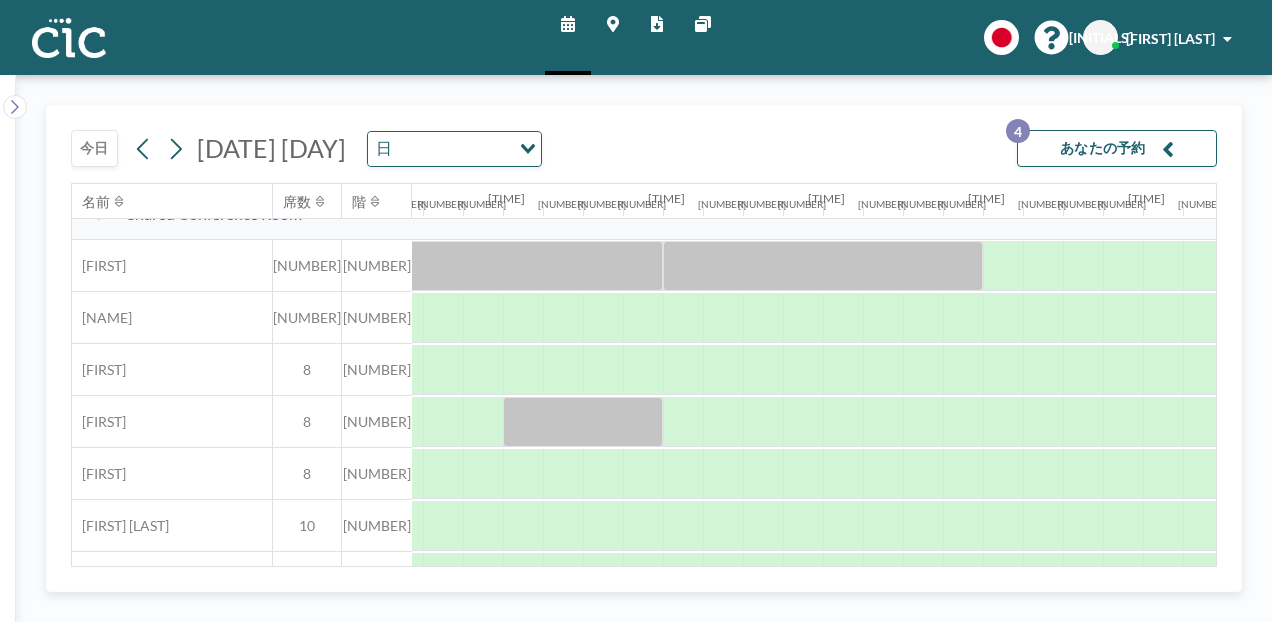 scroll, scrollTop: 1524, scrollLeft: 2149, axis: both 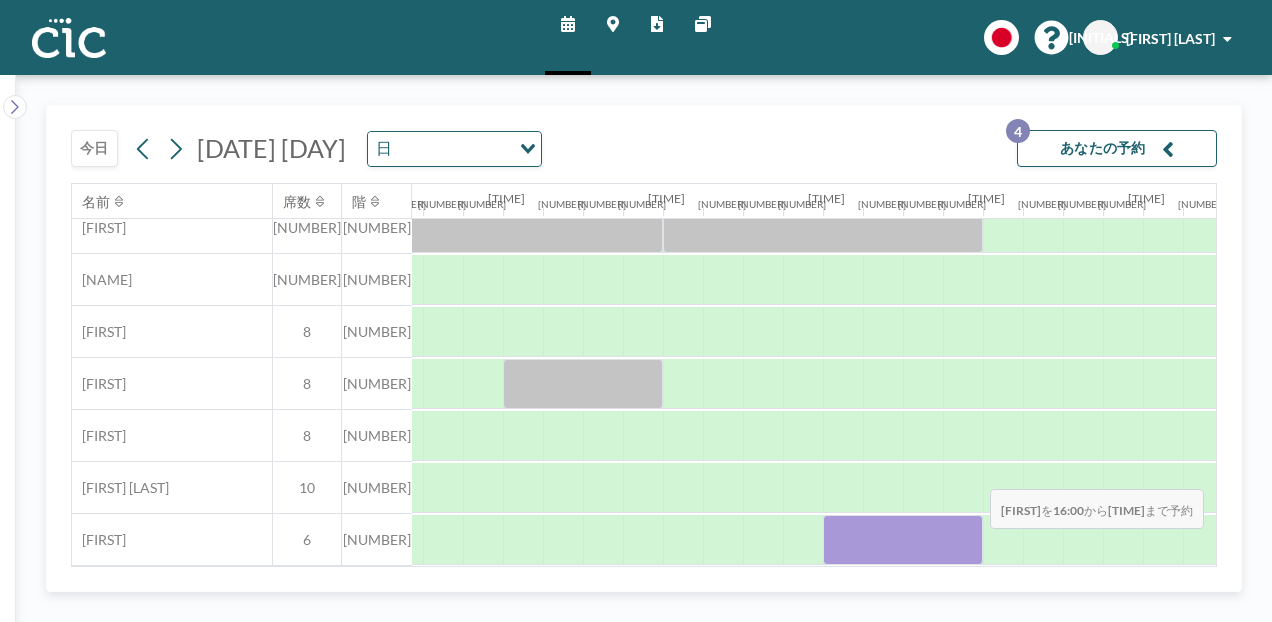 drag, startPoint x: 851, startPoint y: 540, endPoint x: 974, endPoint y: 545, distance: 123.101585 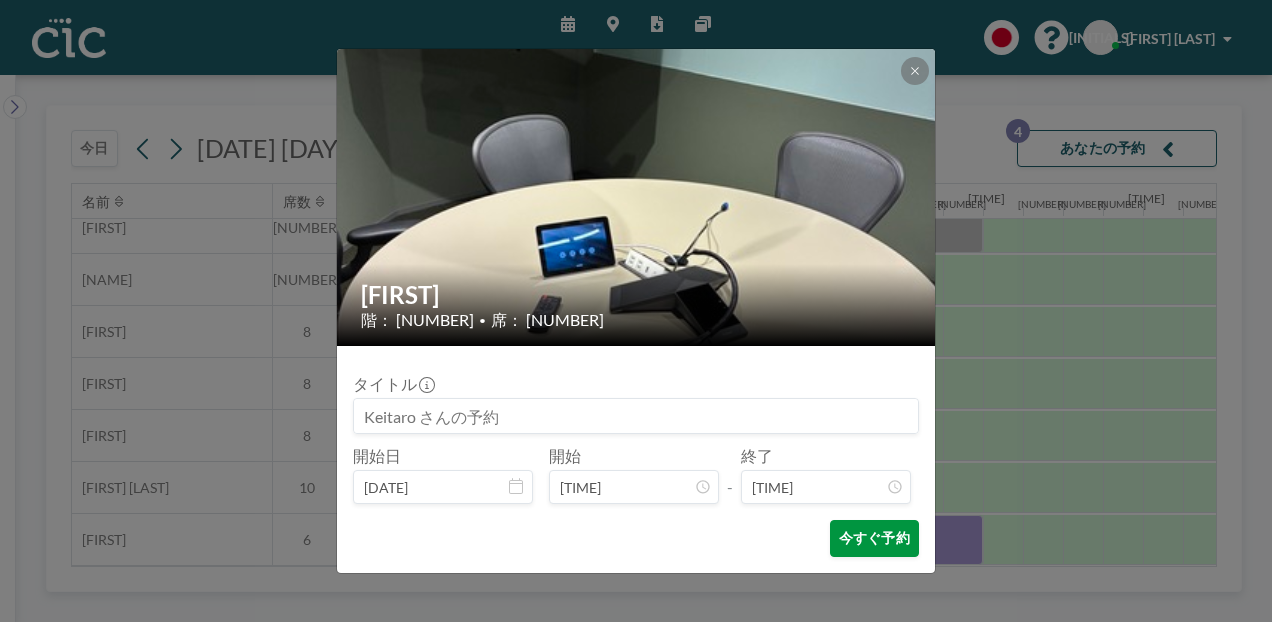 click on "今すぐ予約" at bounding box center (874, 538) 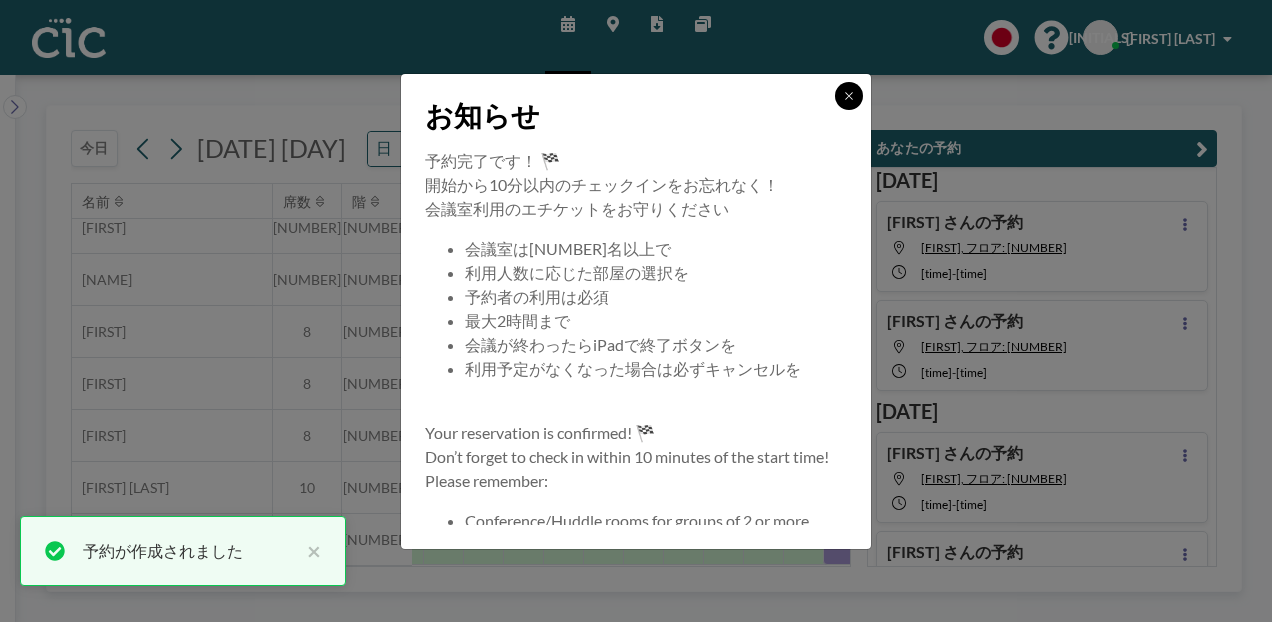 click at bounding box center (849, 96) 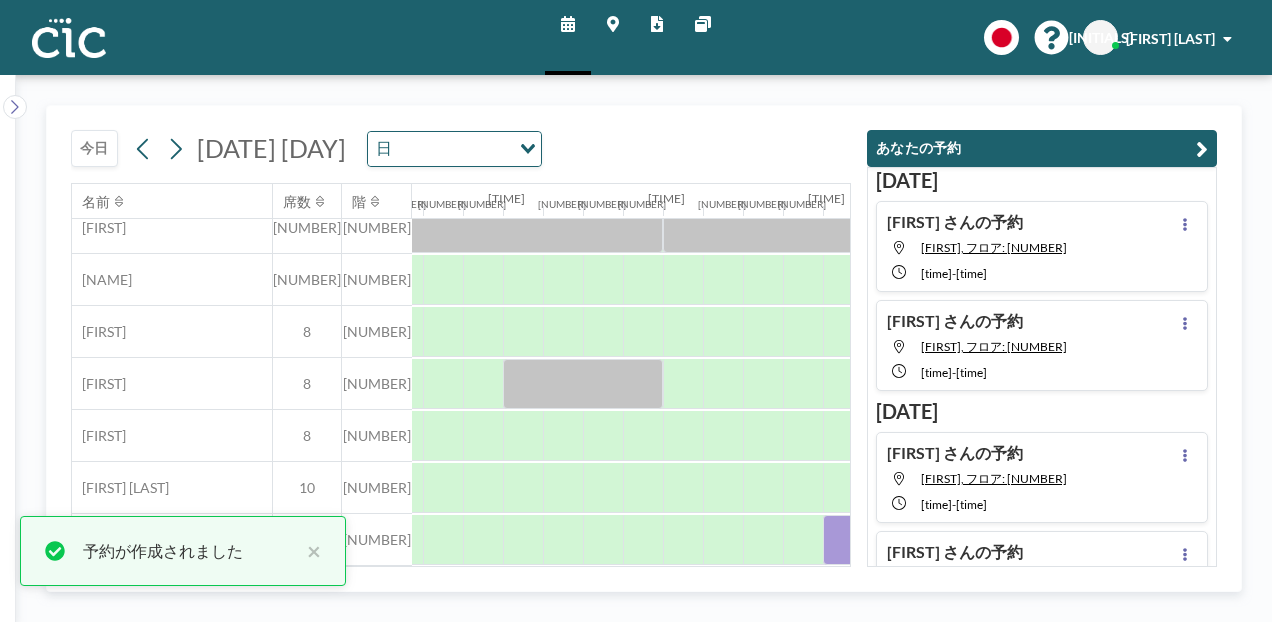 click on "あなたの予約" at bounding box center [1042, 148] 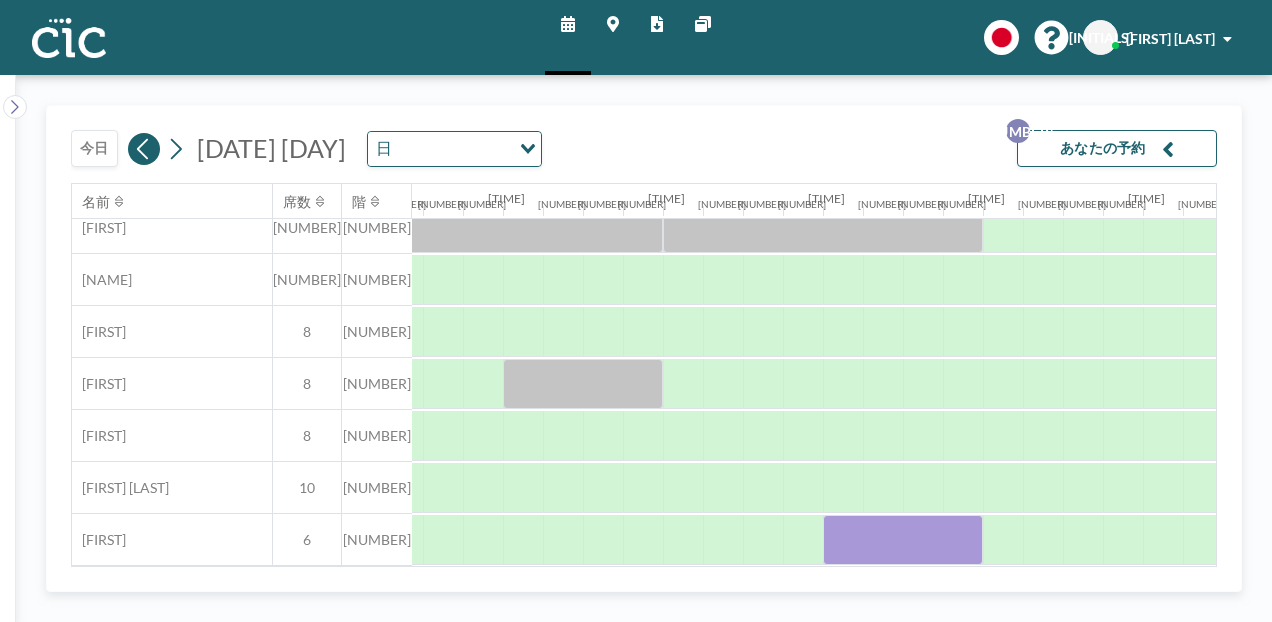 click 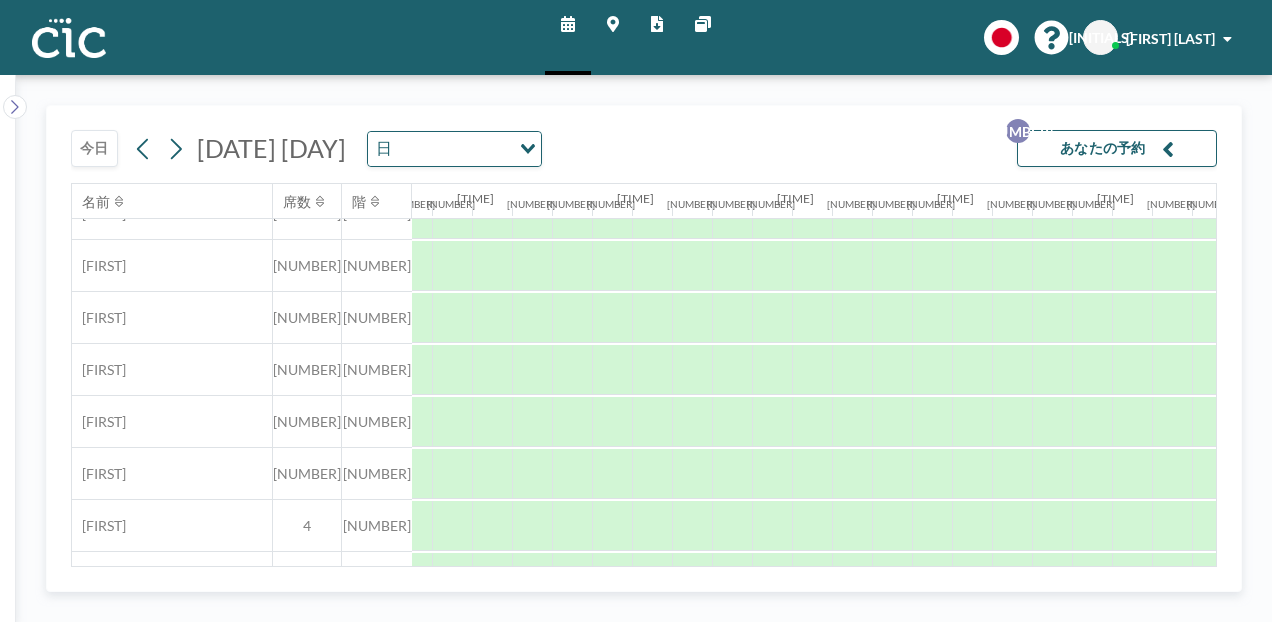 scroll, scrollTop: 705, scrollLeft: 2025, axis: both 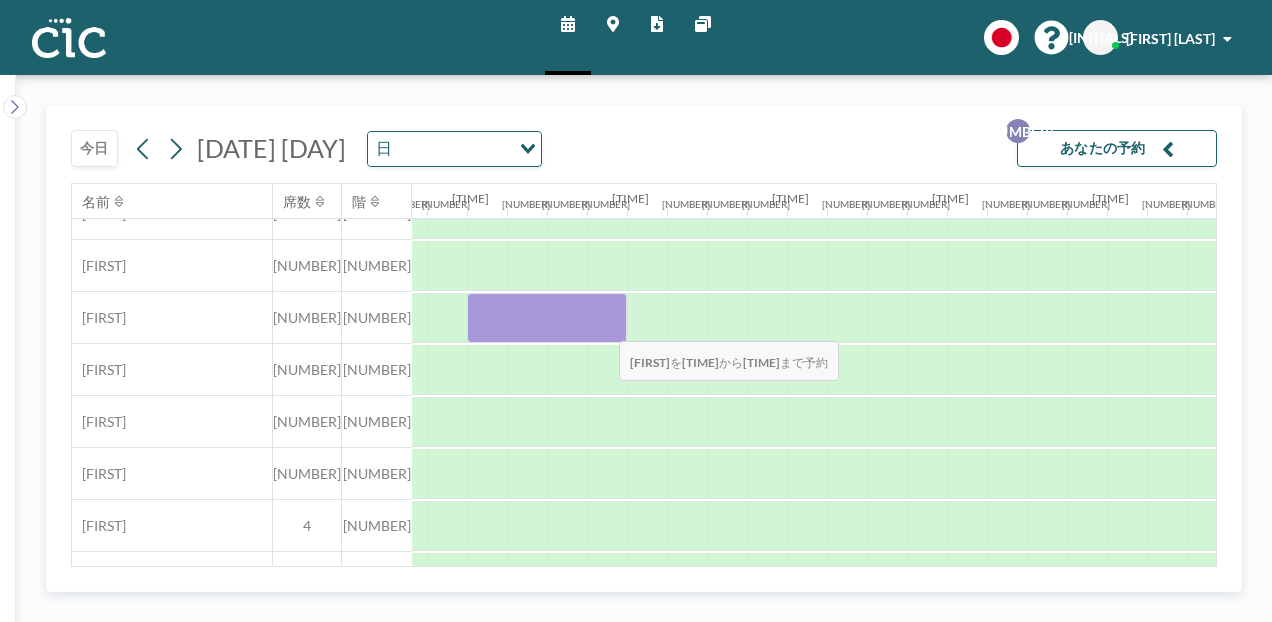 drag, startPoint x: 482, startPoint y: 327, endPoint x: 603, endPoint y: 328, distance: 121.004135 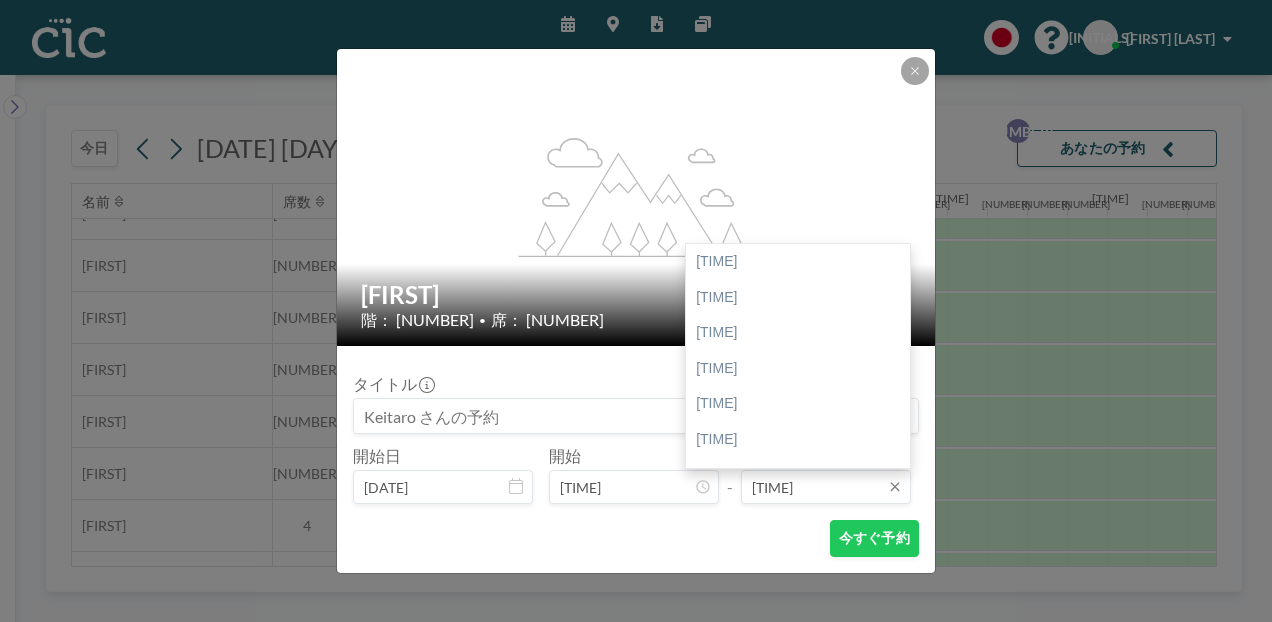 scroll, scrollTop: 1993, scrollLeft: 0, axis: vertical 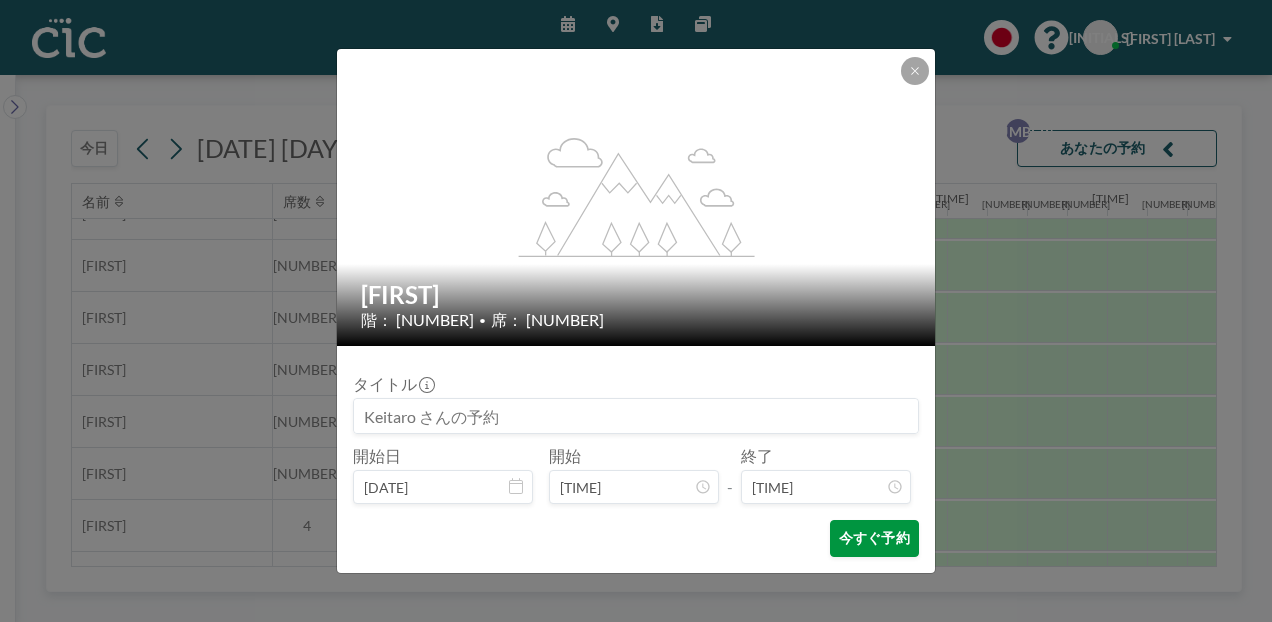 click on "今すぐ予約" at bounding box center [874, 538] 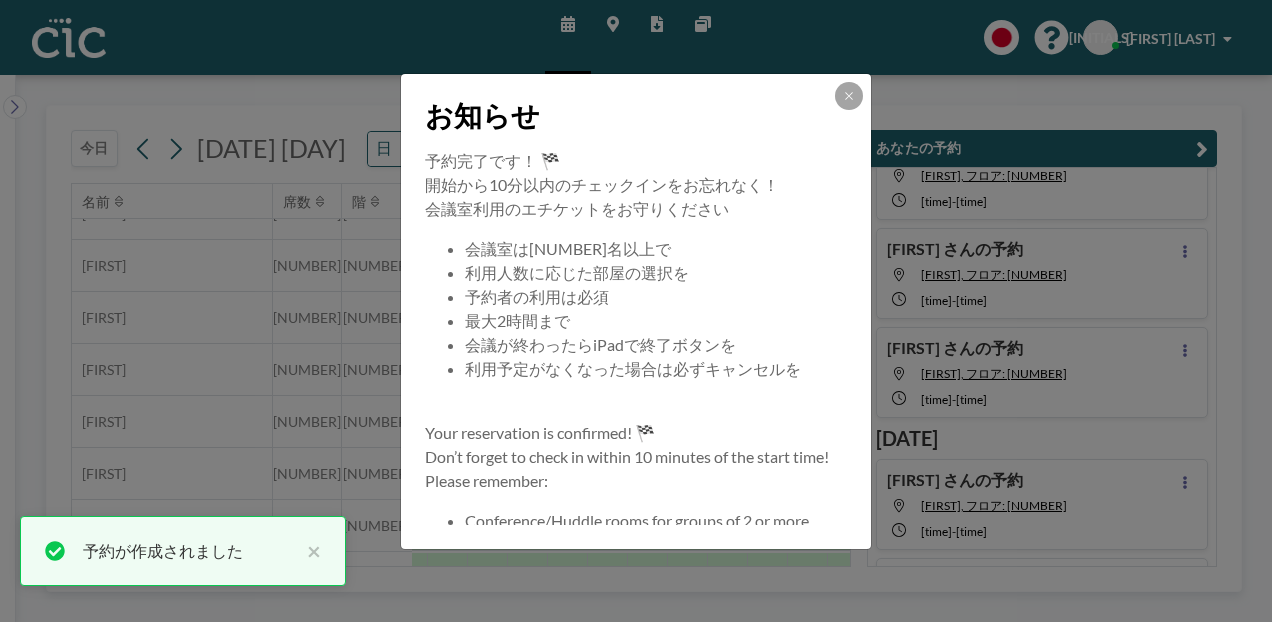 scroll, scrollTop: 79, scrollLeft: 0, axis: vertical 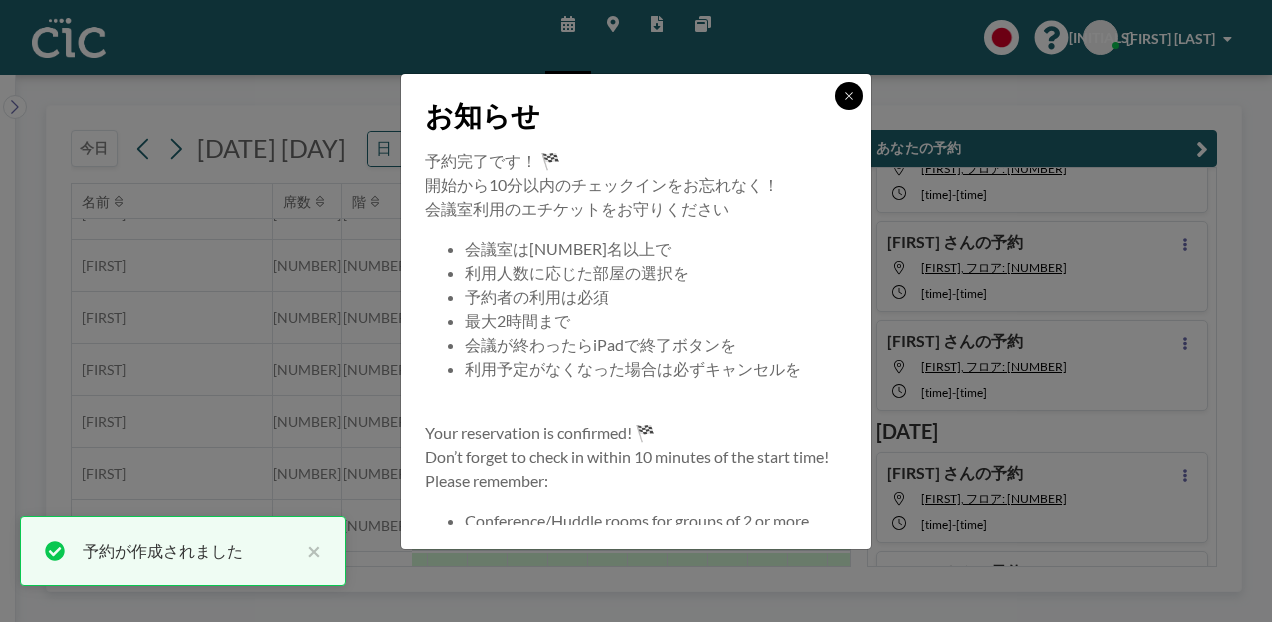 click 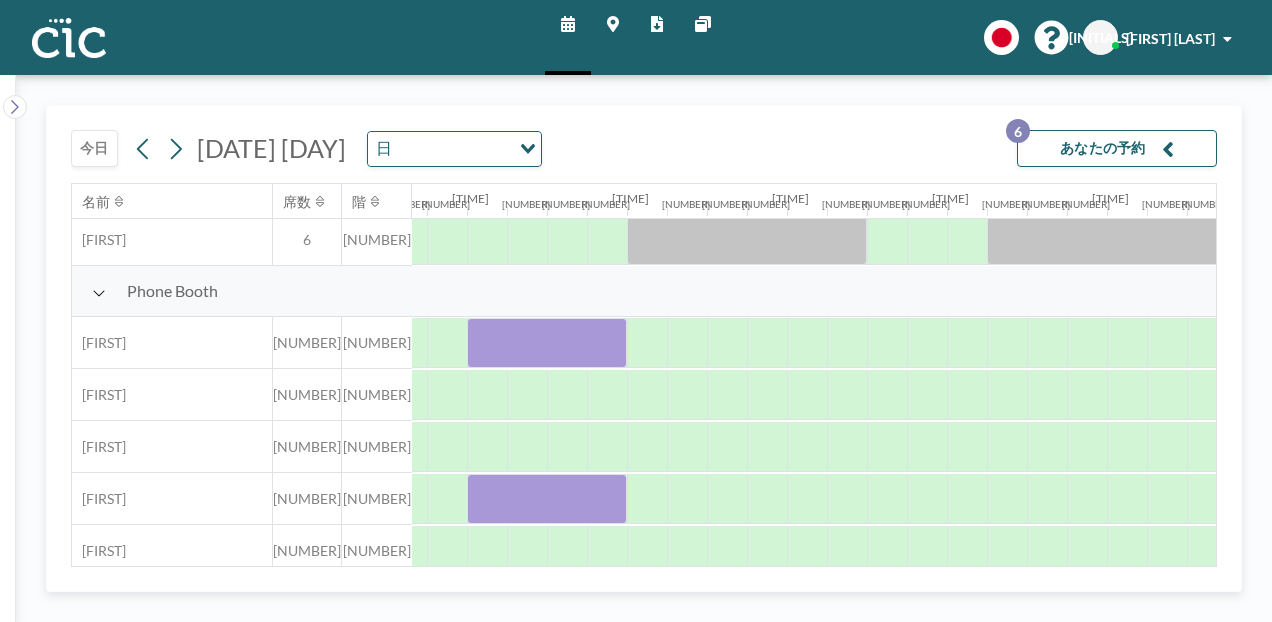 scroll, scrollTop: 512, scrollLeft: 2025, axis: both 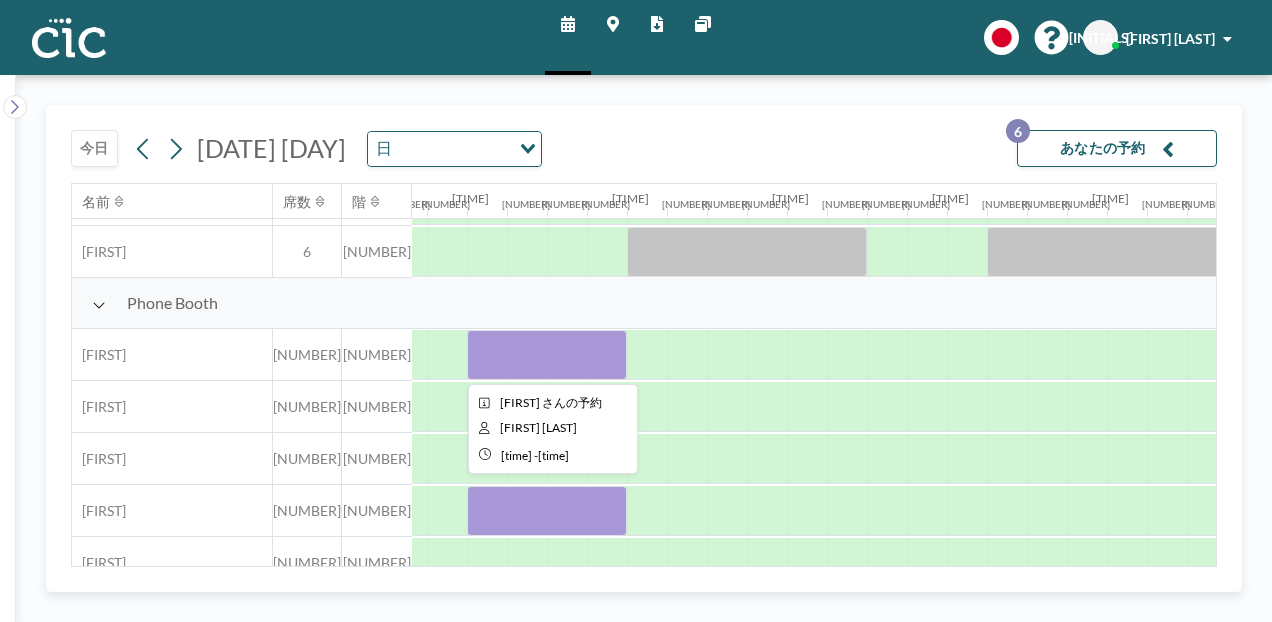 click at bounding box center [547, 355] 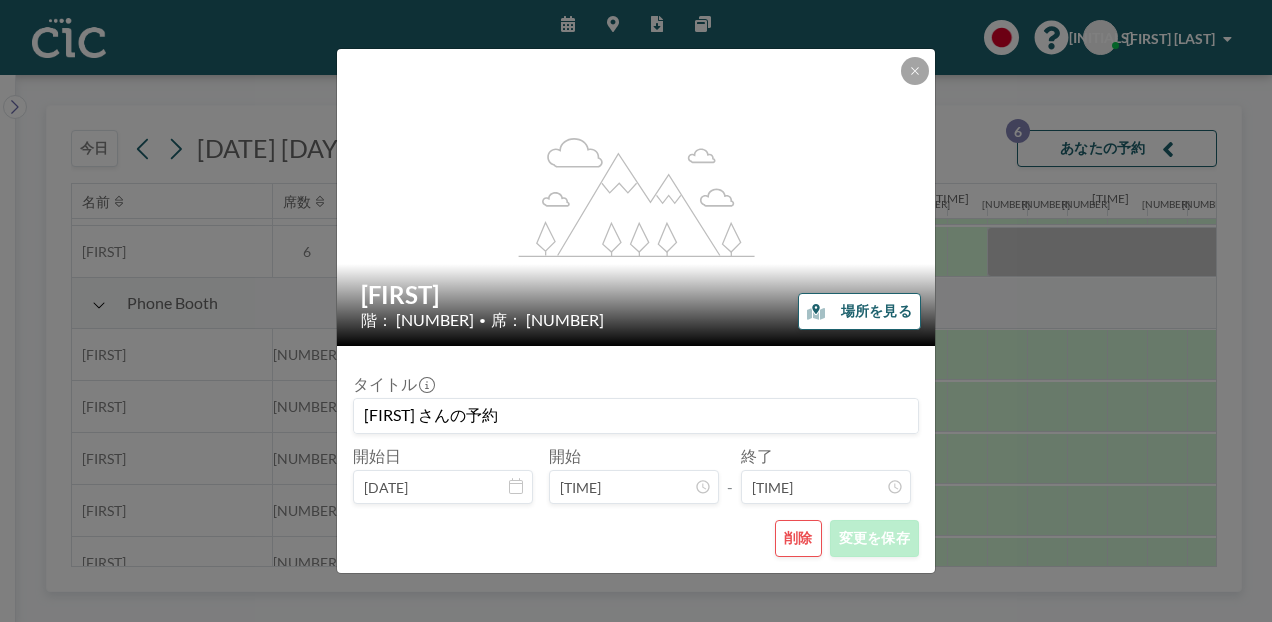 scroll, scrollTop: 1993, scrollLeft: 0, axis: vertical 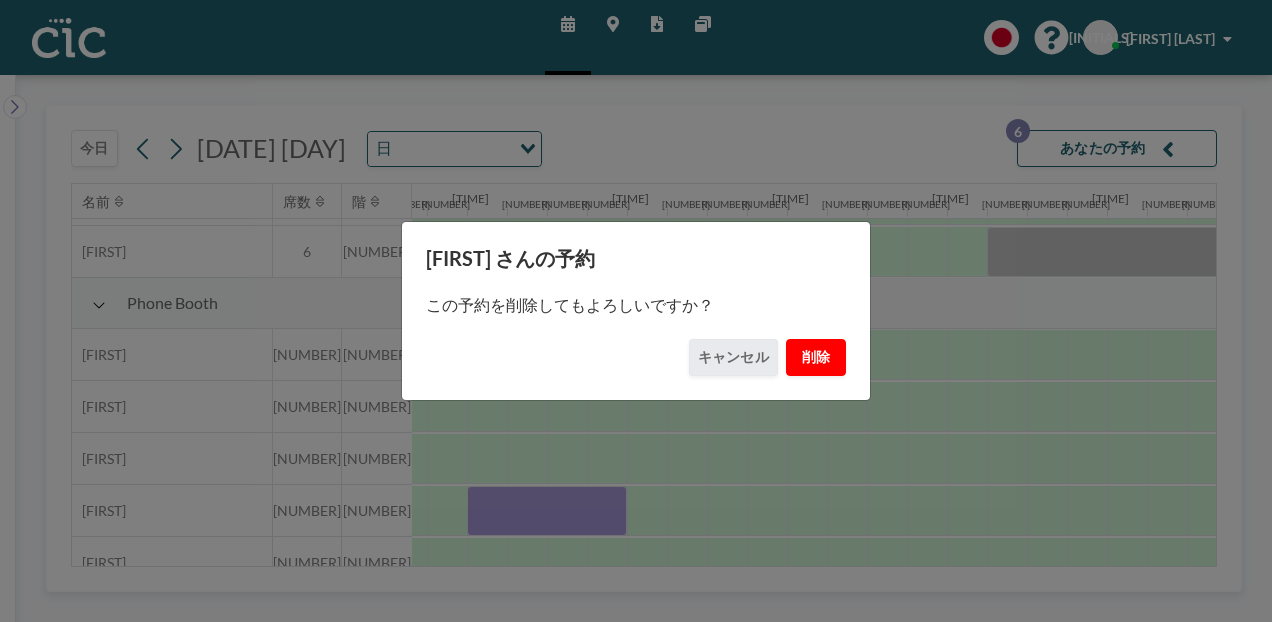 click on "削除" at bounding box center [816, 357] 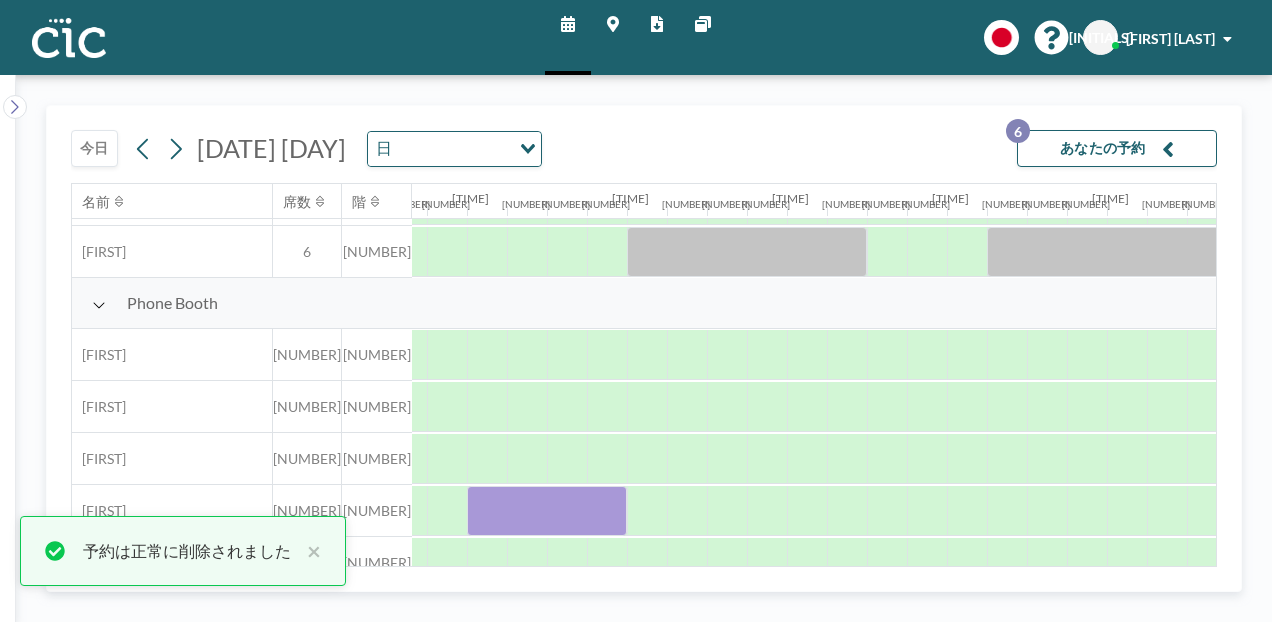click on "マップ" at bounding box center [613, 37] 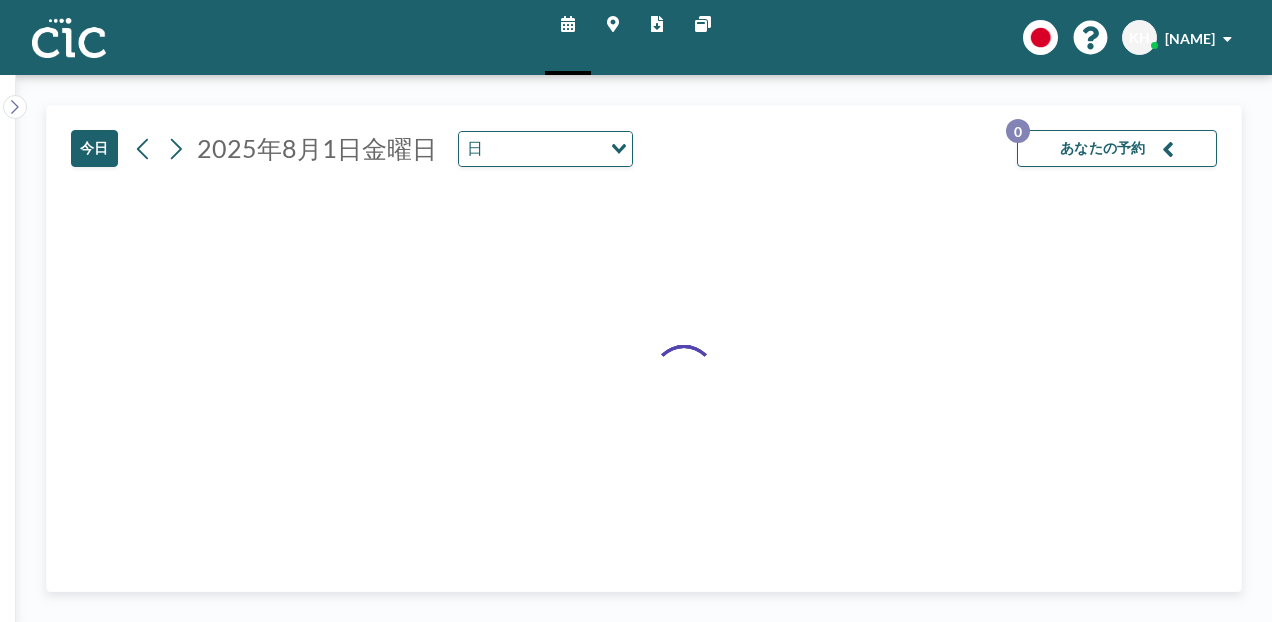 scroll, scrollTop: 0, scrollLeft: 0, axis: both 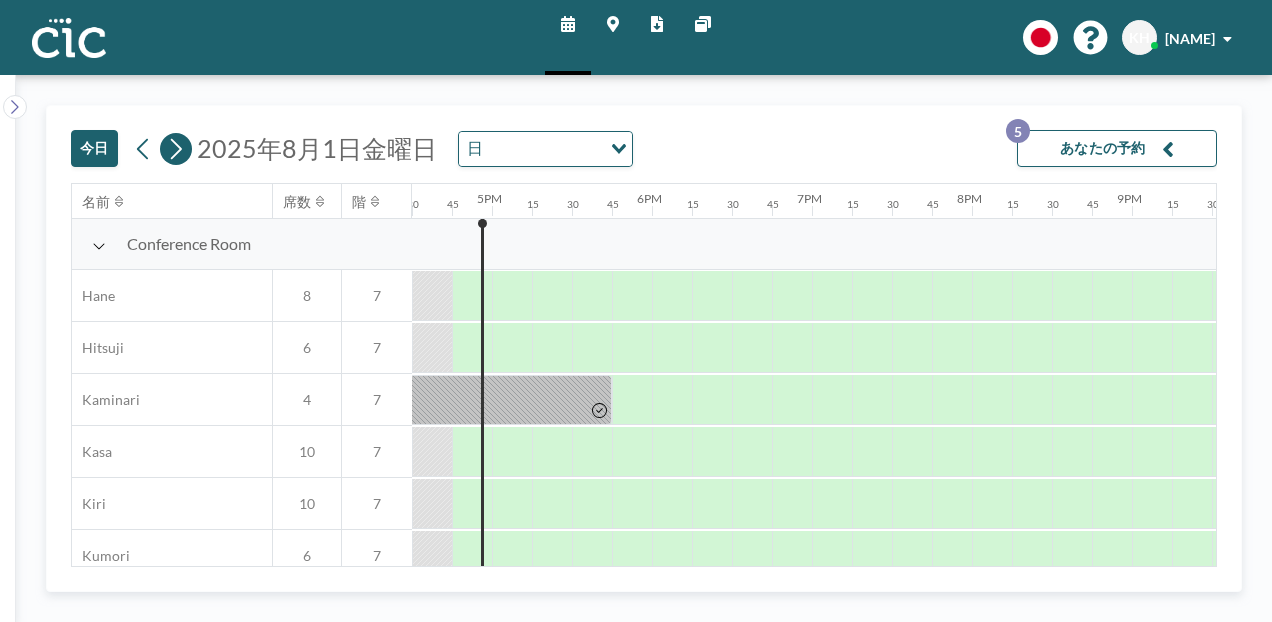 click at bounding box center [176, 149] 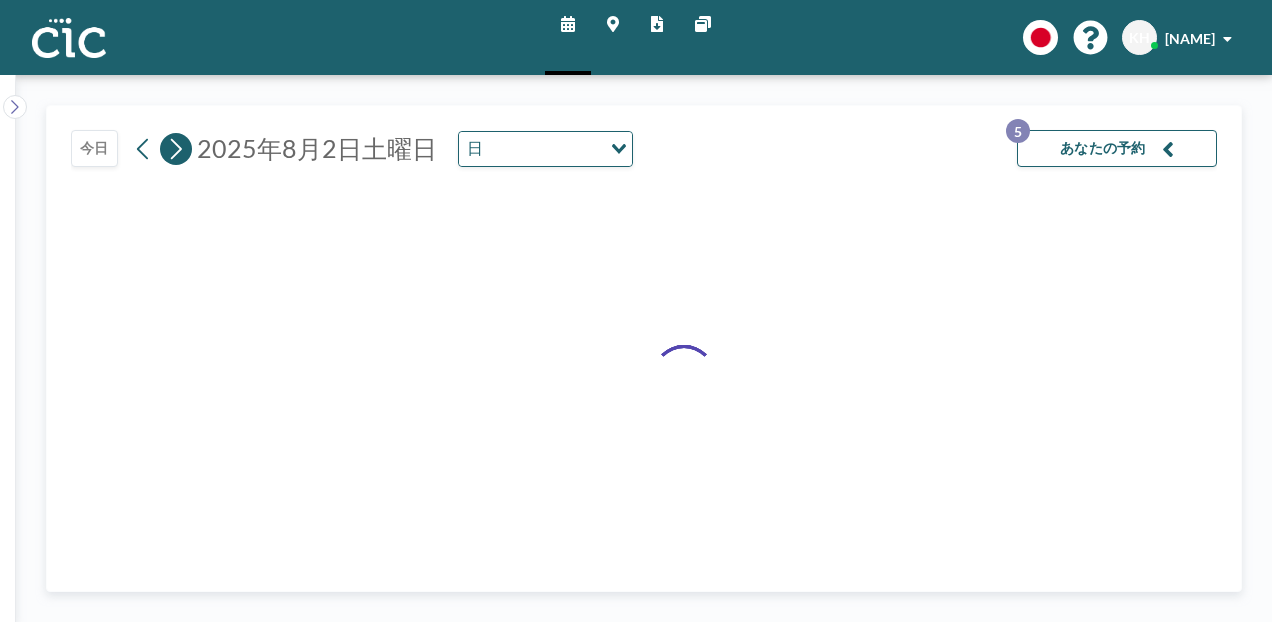 click 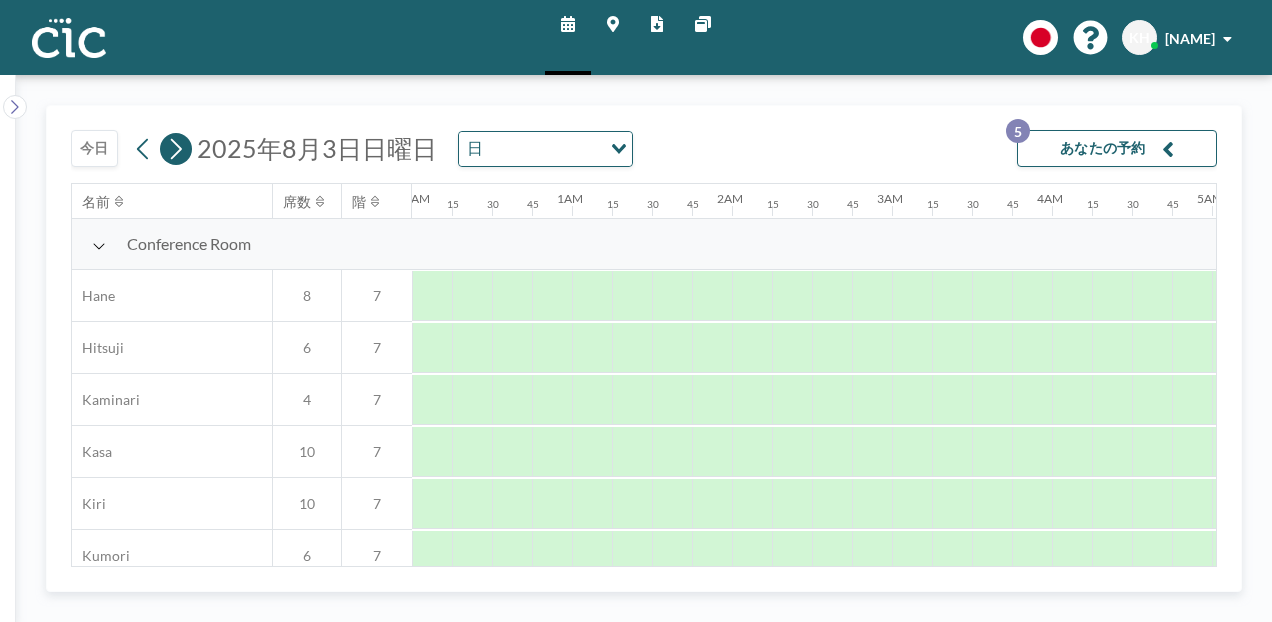 click 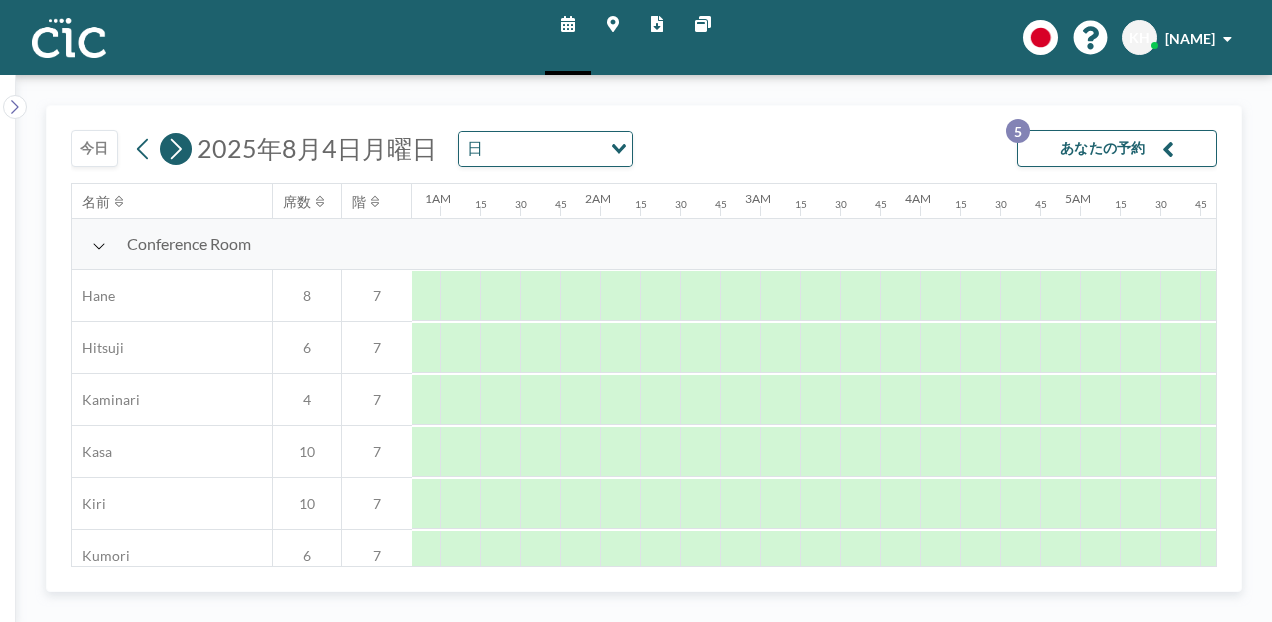 click 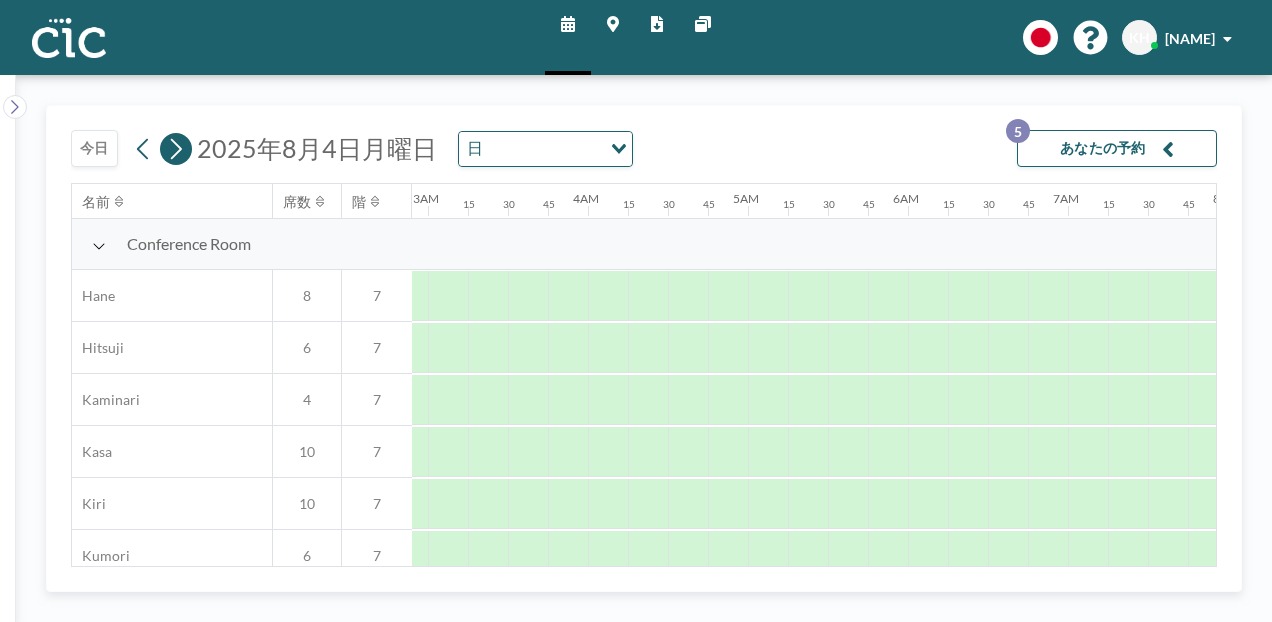 scroll, scrollTop: 0, scrollLeft: 0, axis: both 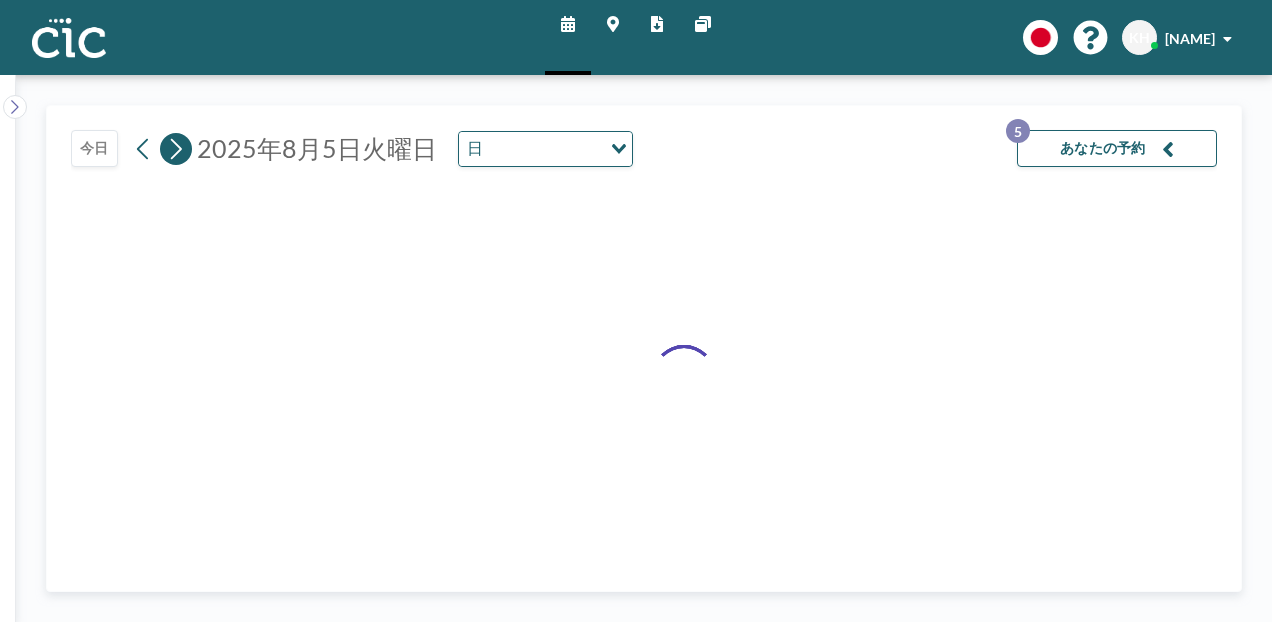 click 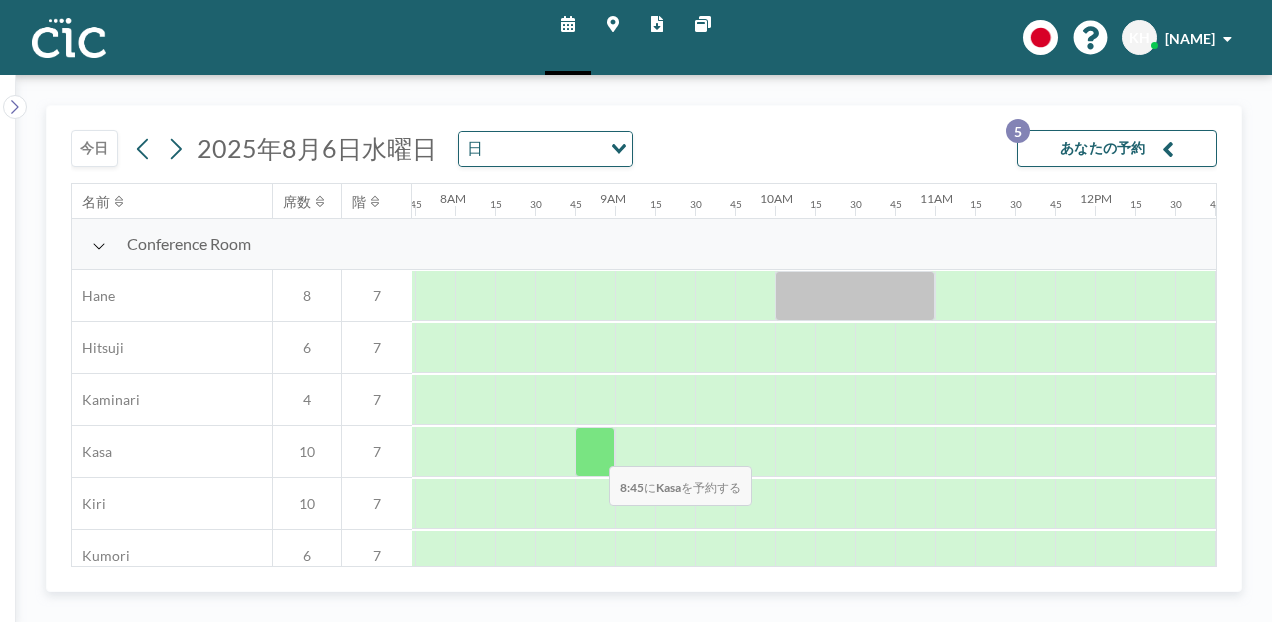 scroll, scrollTop: 0, scrollLeft: 1240, axis: horizontal 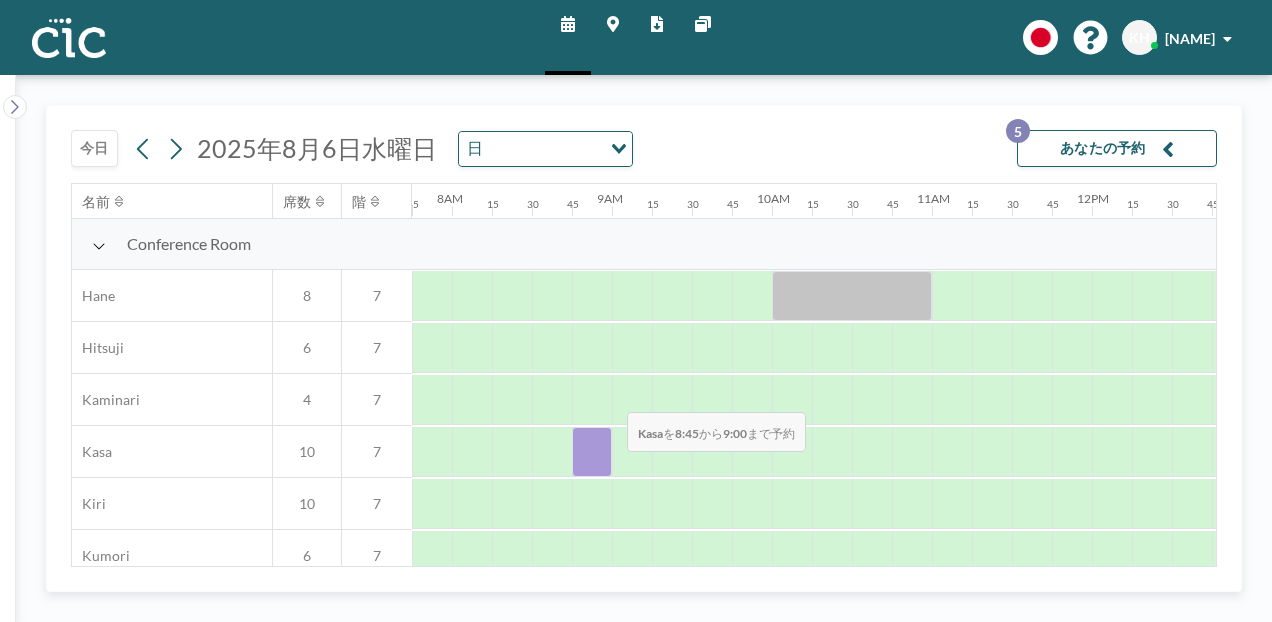 drag, startPoint x: 611, startPoint y: 456, endPoint x: 611, endPoint y: 313, distance: 143 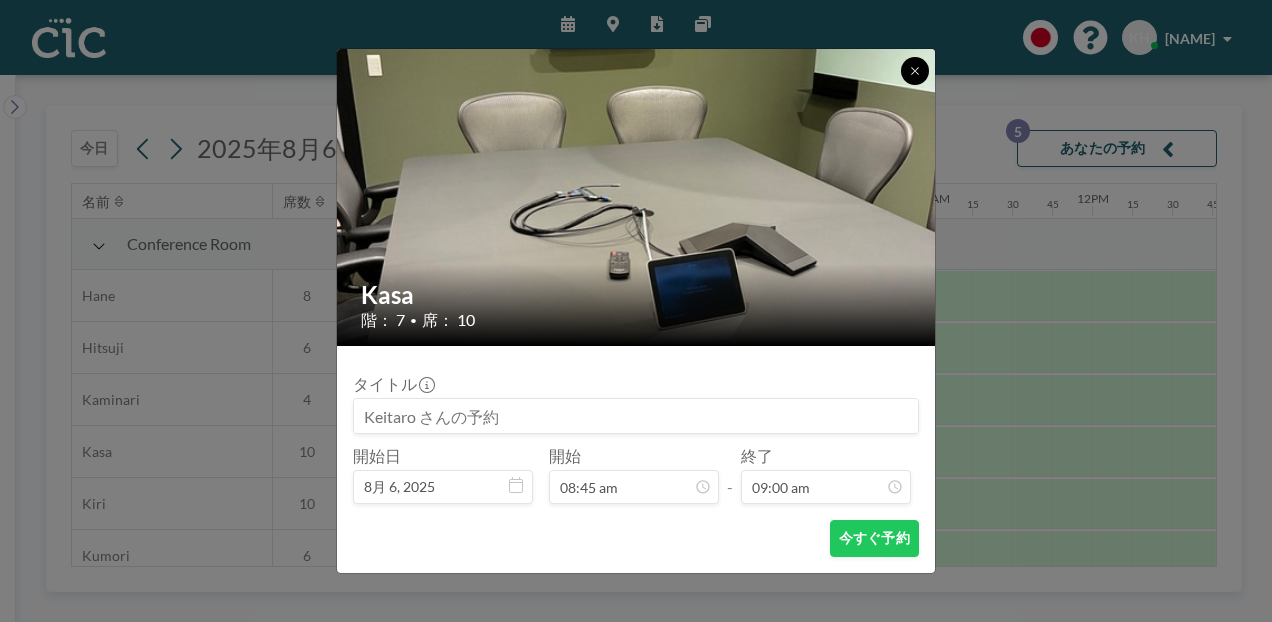 click at bounding box center (915, 71) 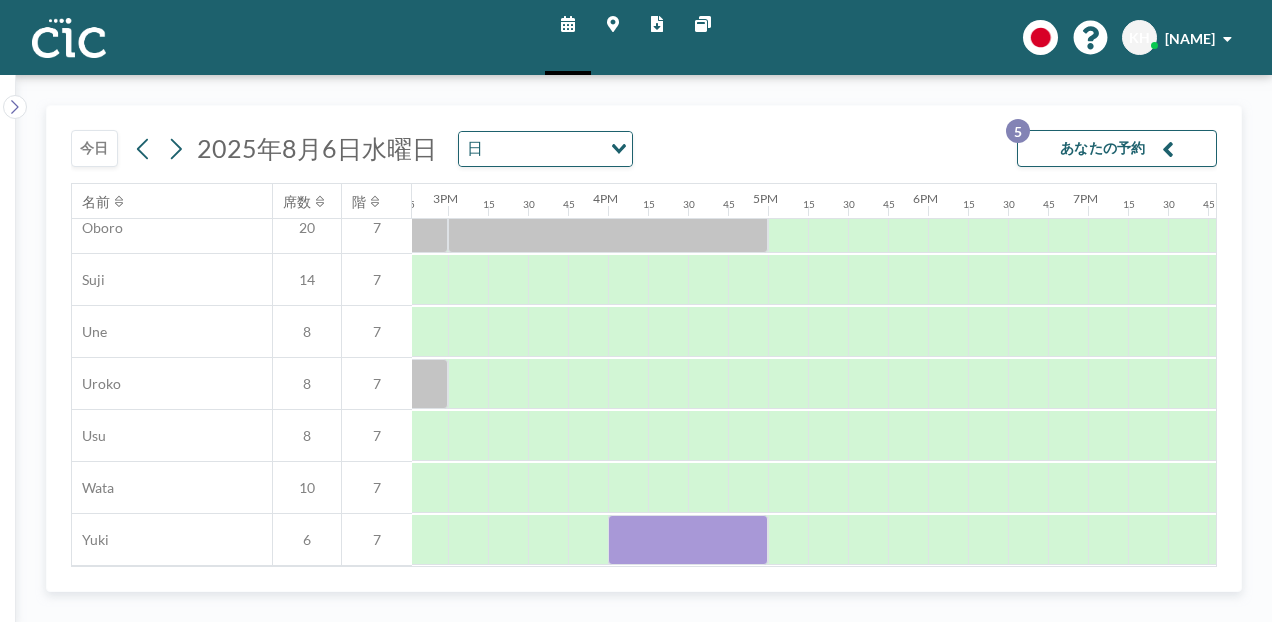 scroll, scrollTop: 1524, scrollLeft: 2370, axis: both 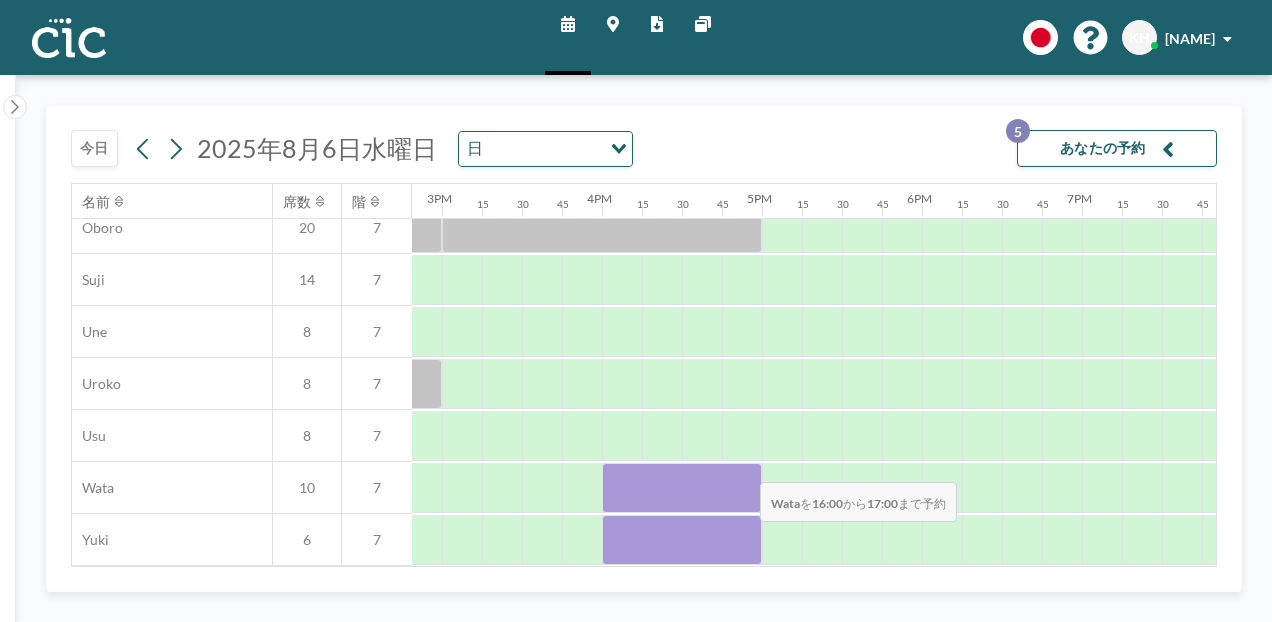 drag, startPoint x: 626, startPoint y: 469, endPoint x: 744, endPoint y: 469, distance: 118 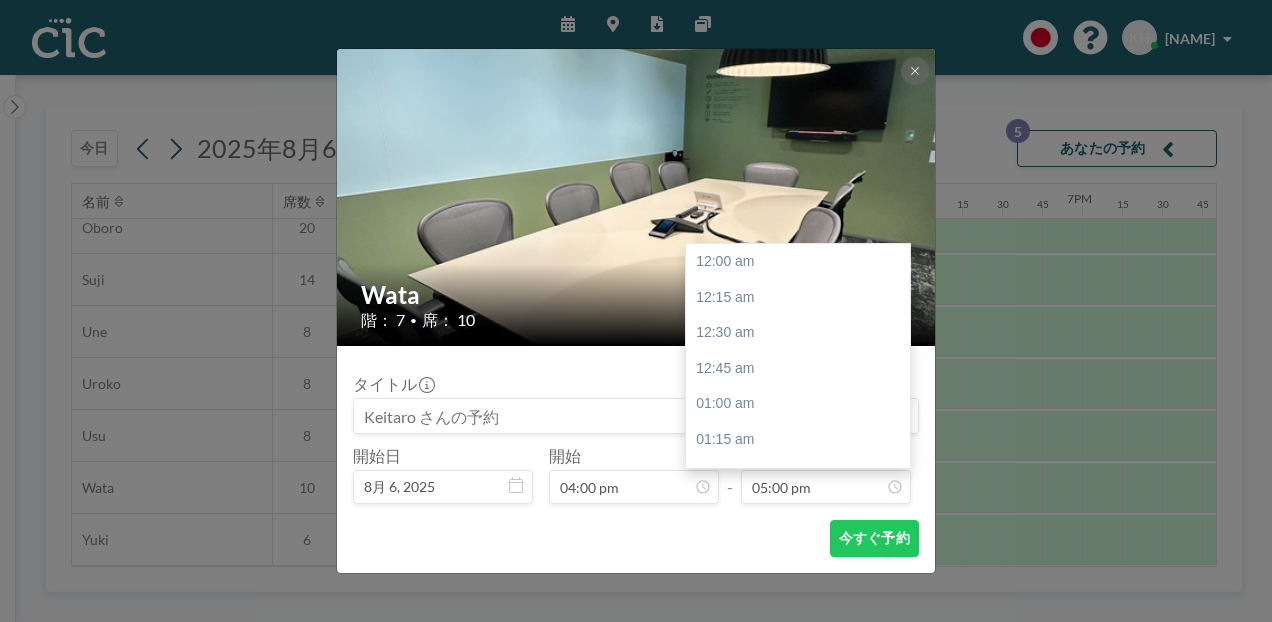 scroll, scrollTop: 2420, scrollLeft: 0, axis: vertical 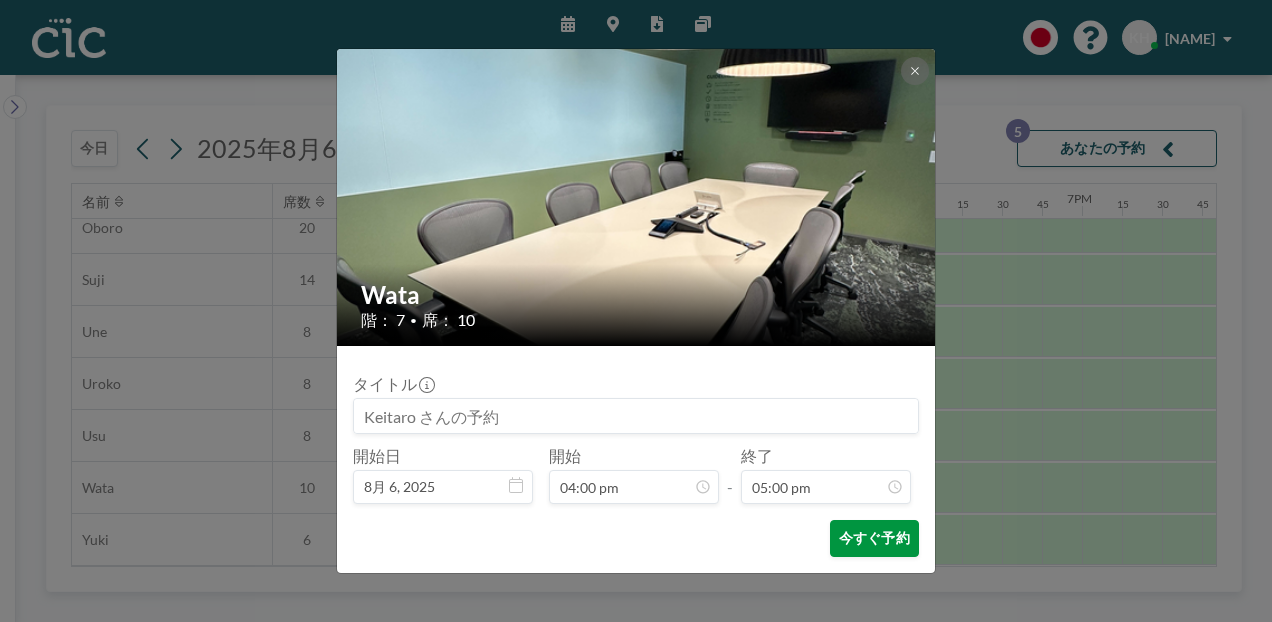 click on "今すぐ予約" at bounding box center [874, 538] 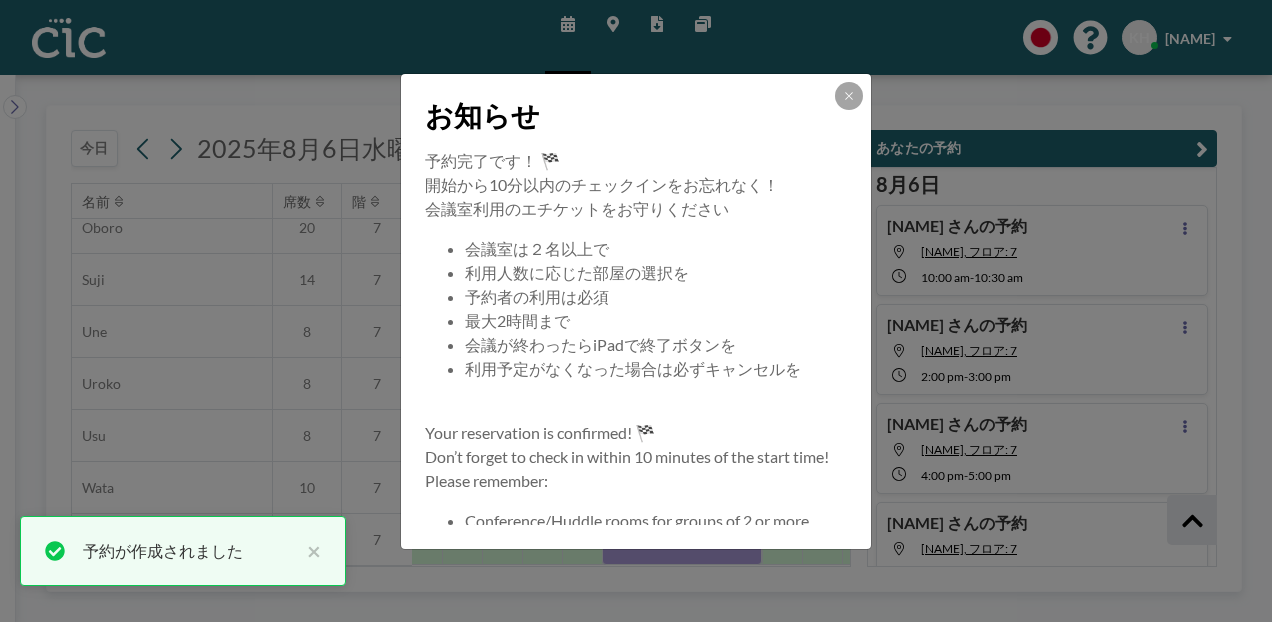 scroll, scrollTop: 264, scrollLeft: 0, axis: vertical 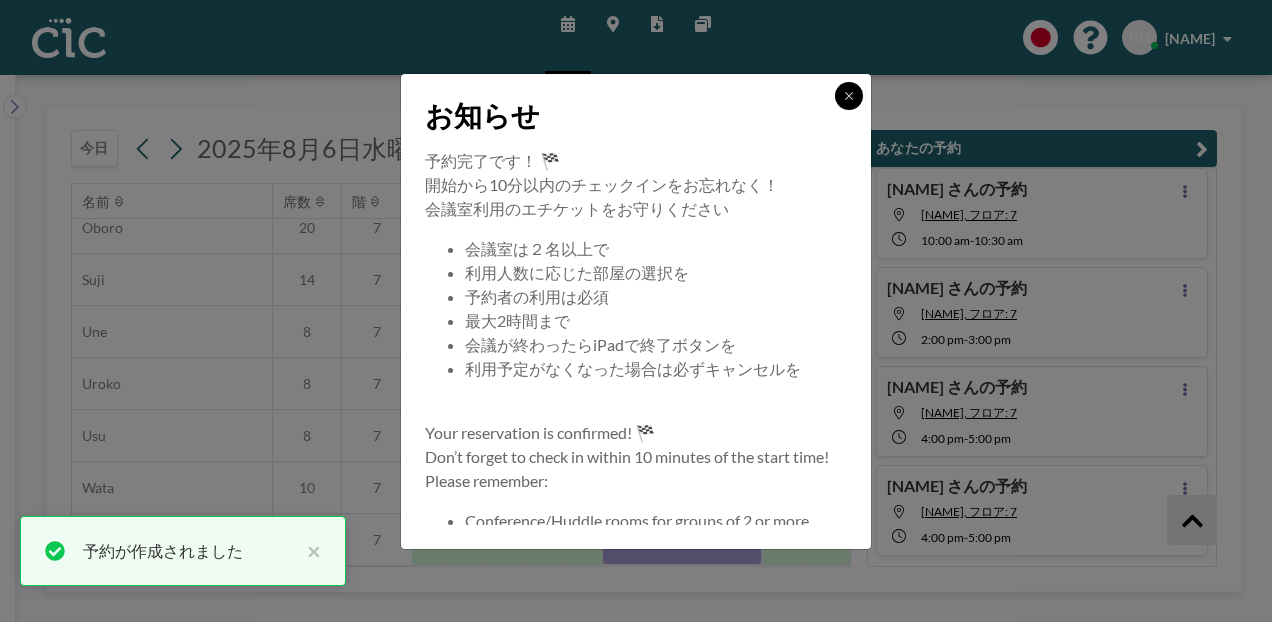 click 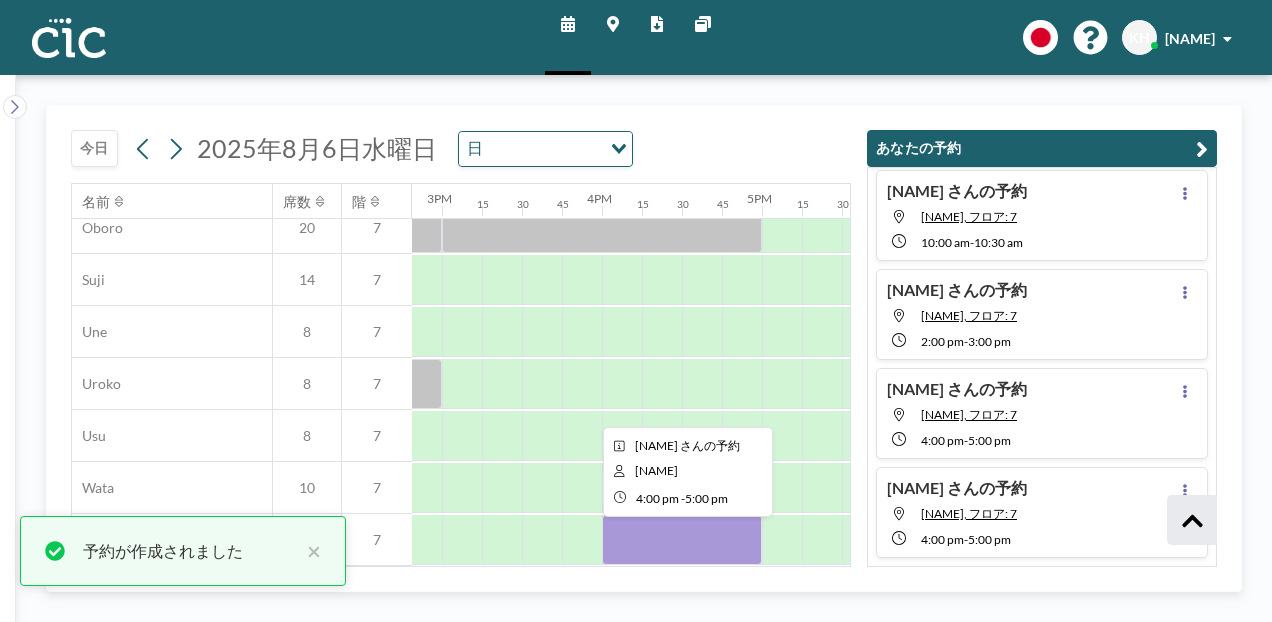 click at bounding box center (682, 540) 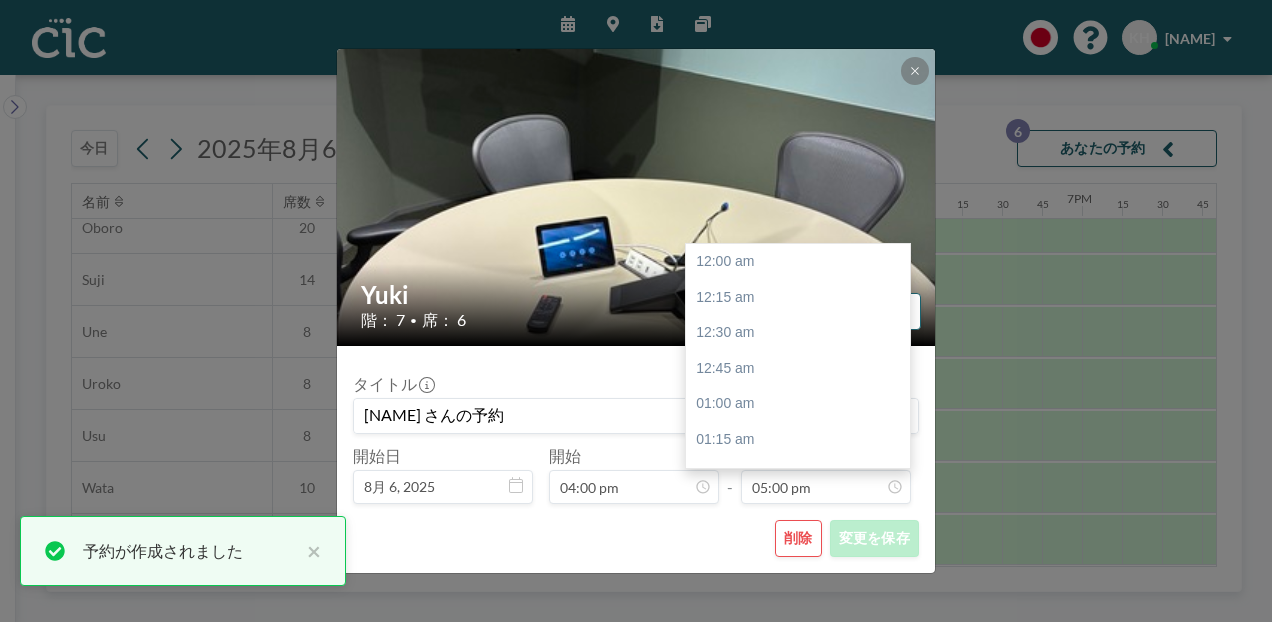 scroll, scrollTop: 2420, scrollLeft: 0, axis: vertical 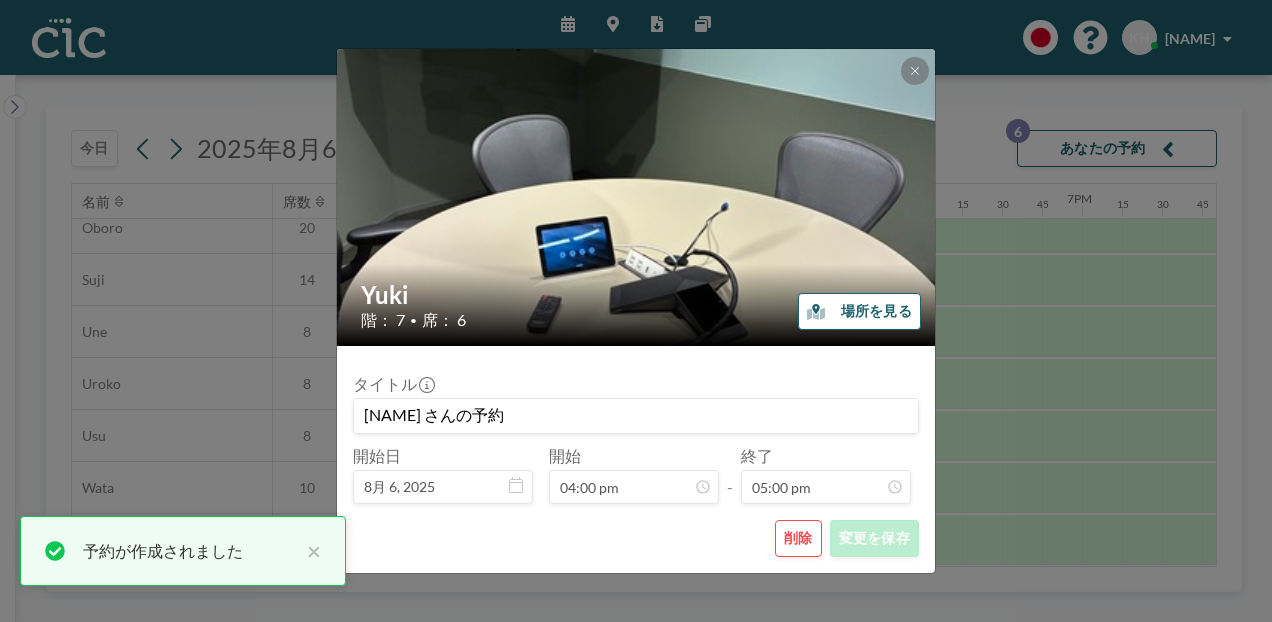 click on "削除" at bounding box center (798, 538) 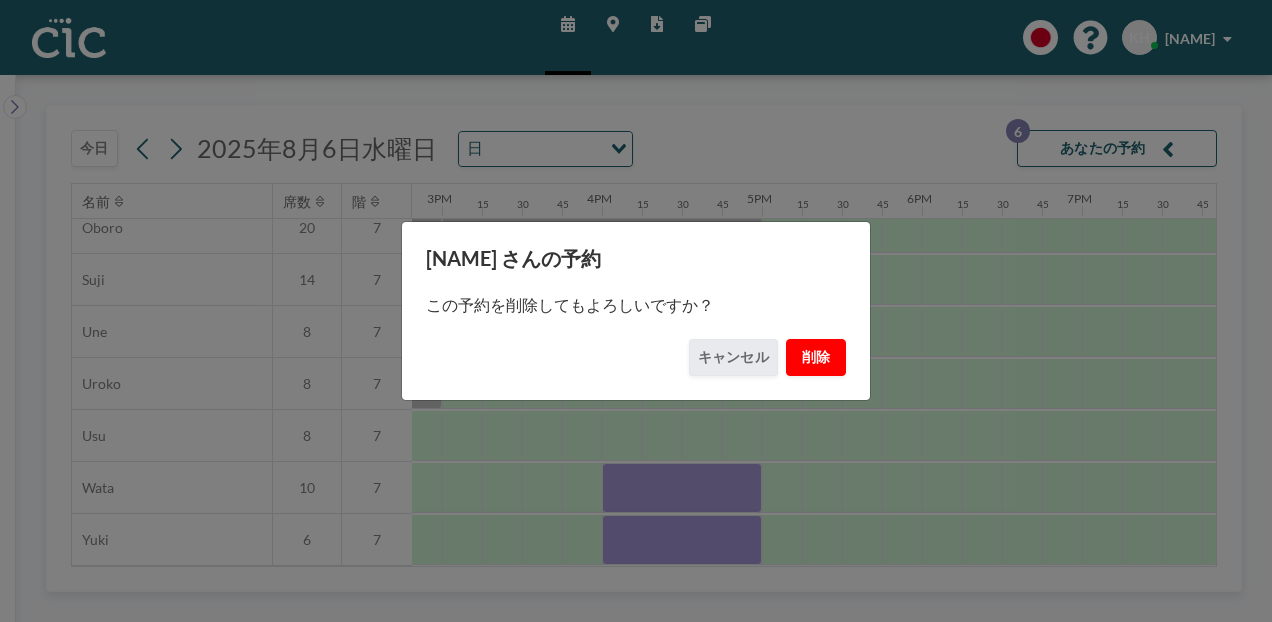 click on "削除" at bounding box center [816, 357] 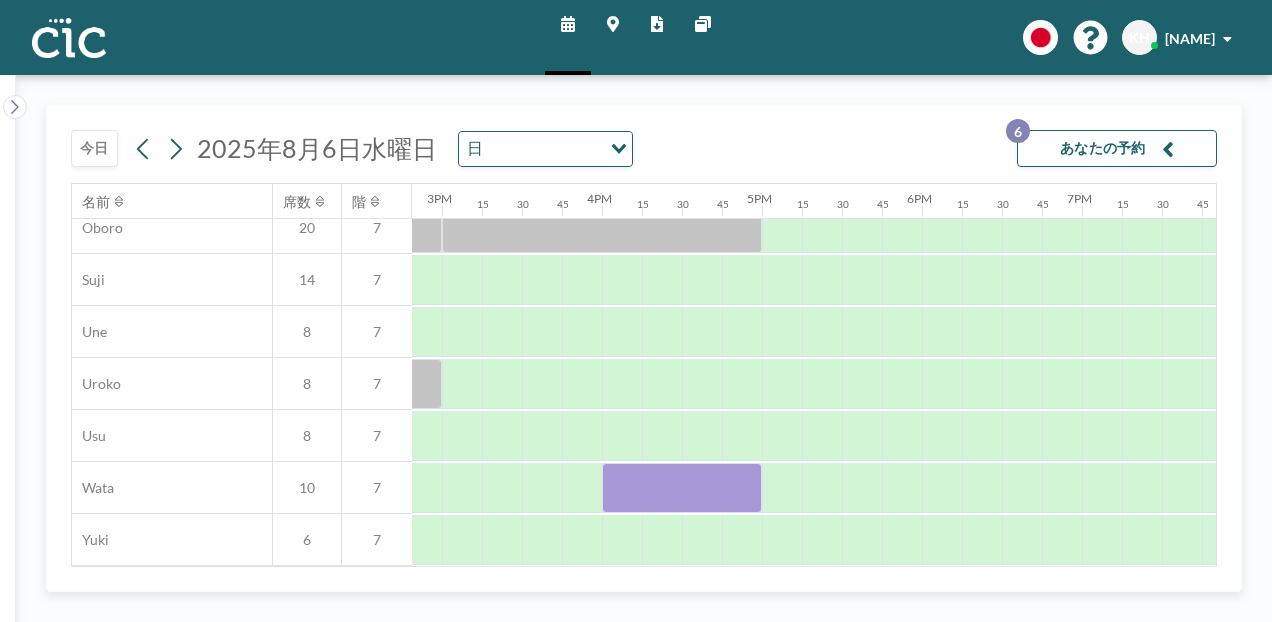 click on "今日  2025年8月6日水曜日
日
Loading...      あなたの予約   6" at bounding box center [644, 144] 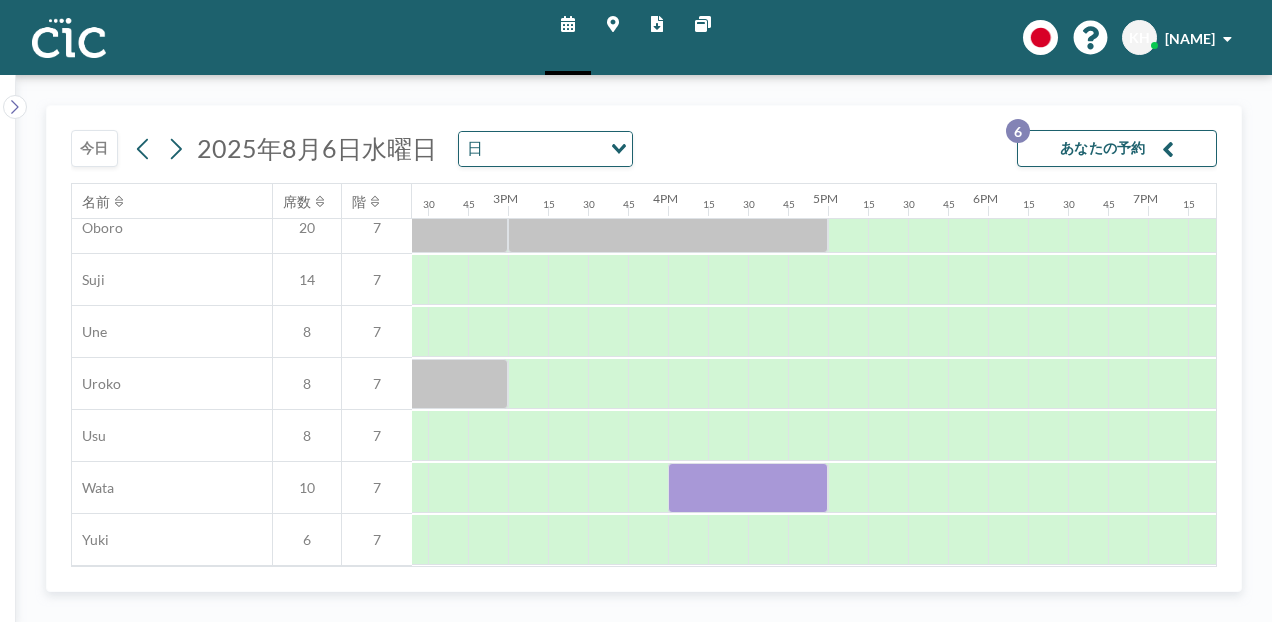 scroll, scrollTop: 1524, scrollLeft: 2250, axis: both 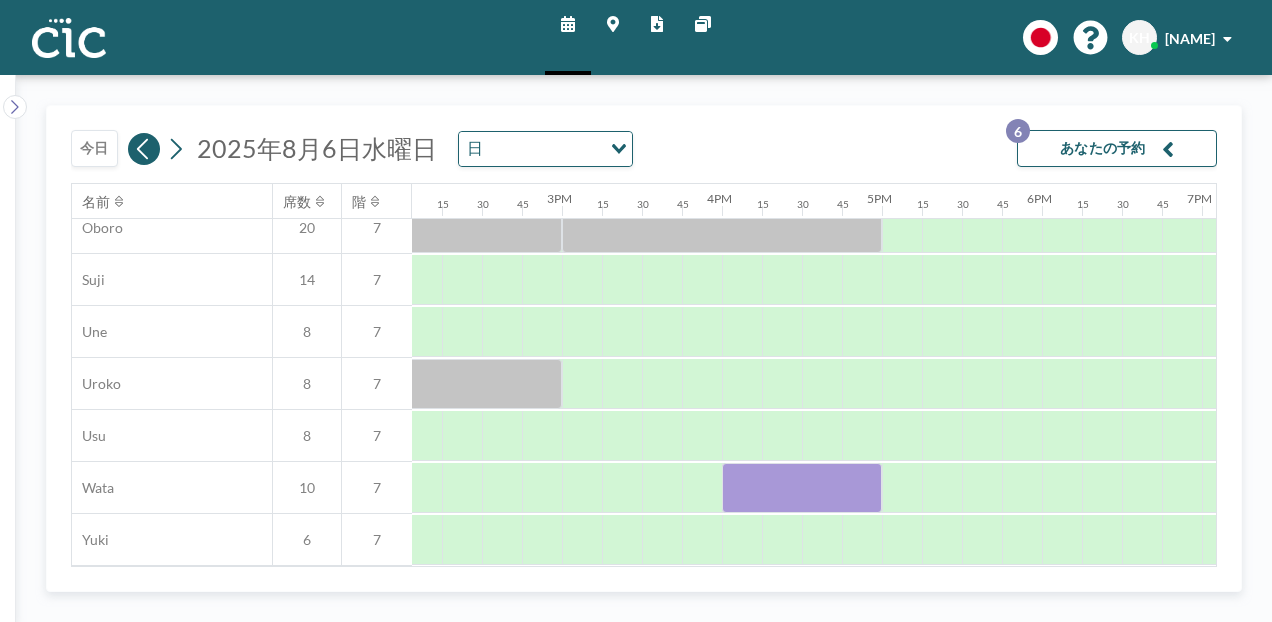 click 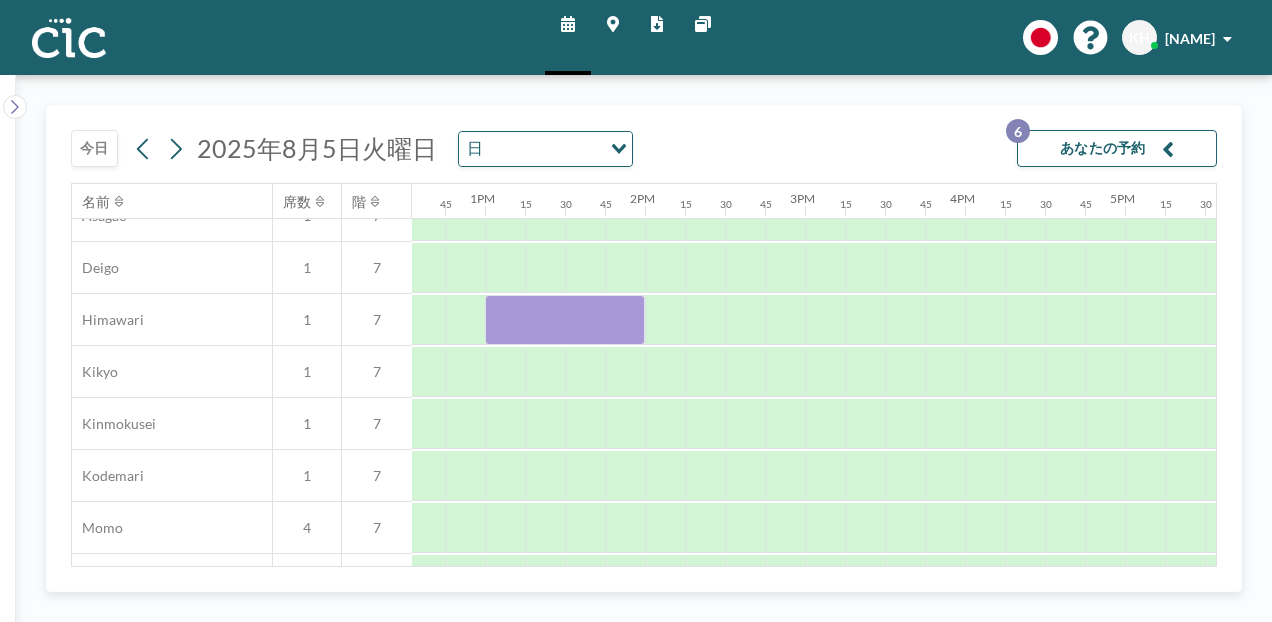 scroll, scrollTop: 567, scrollLeft: 2007, axis: both 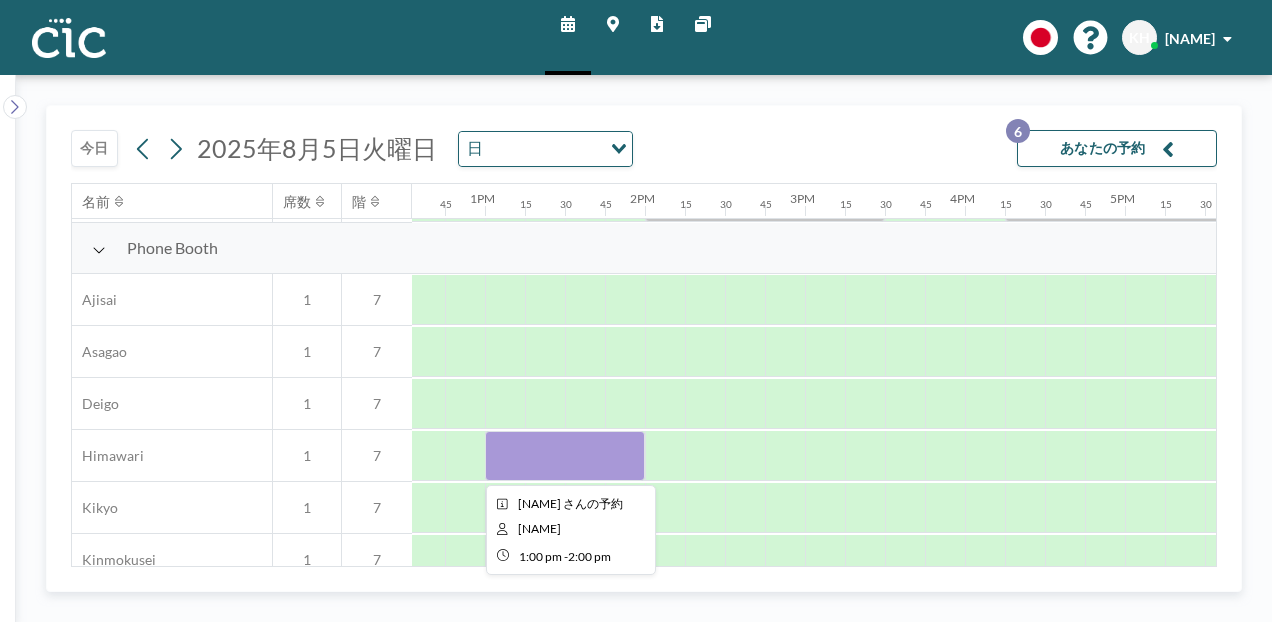 click at bounding box center [565, 456] 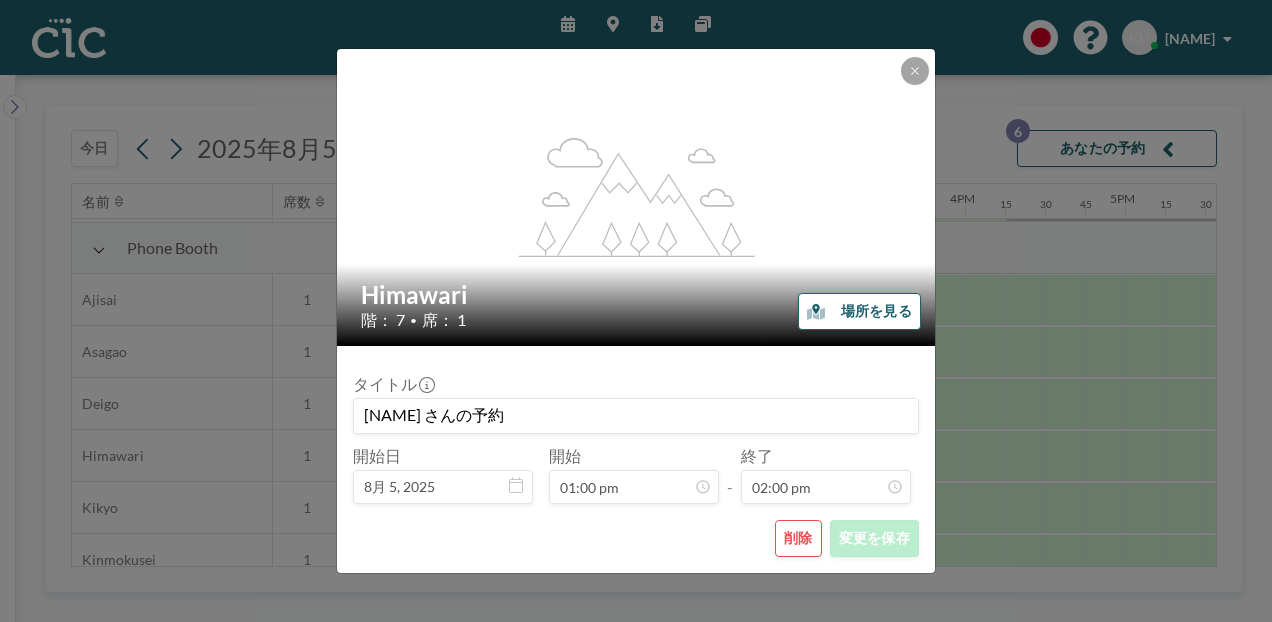 click on "場所を見る" at bounding box center (859, 311) 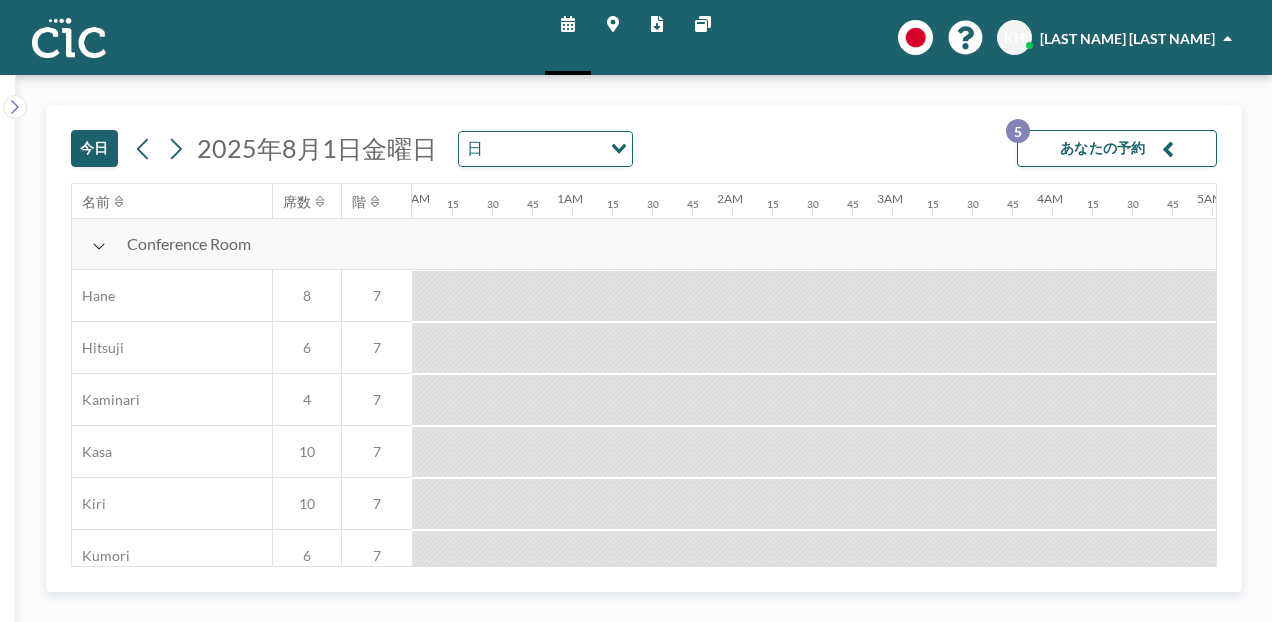 scroll, scrollTop: 0, scrollLeft: 0, axis: both 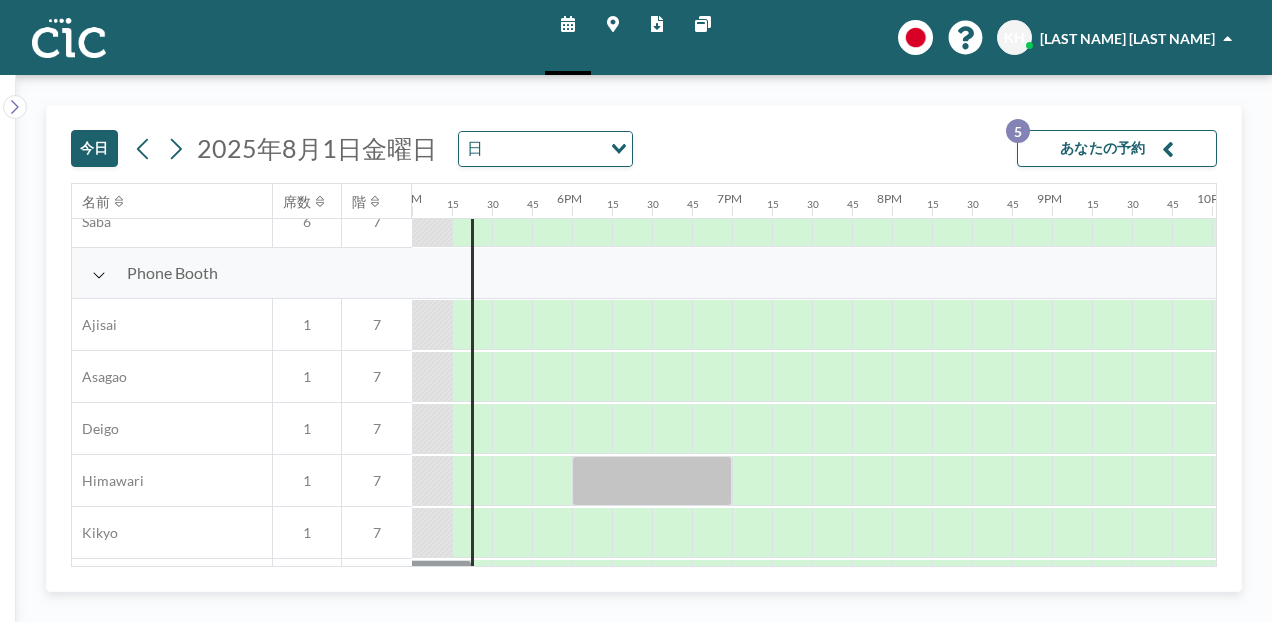 click on "あなたの予約   5" at bounding box center [1117, 148] 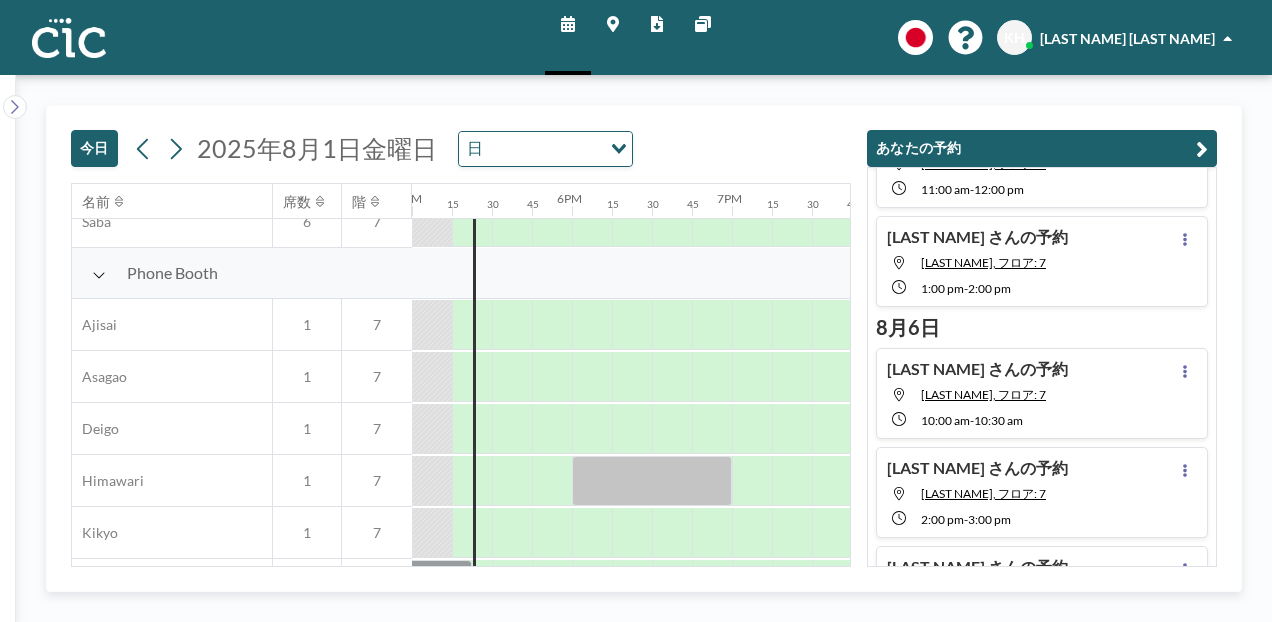 scroll, scrollTop: 0, scrollLeft: 0, axis: both 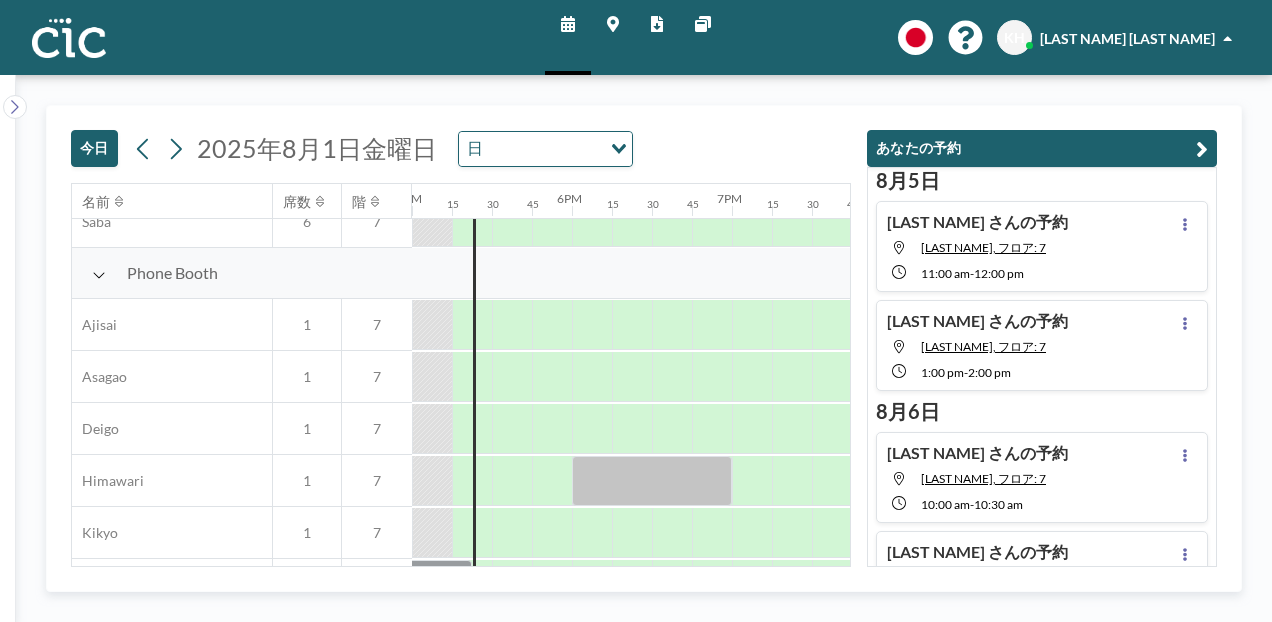 click on "[LAST NAME] さんの予約   [LAST NAME], フロア: 7  [TIME]  -  [TIME]" at bounding box center [1042, 345] 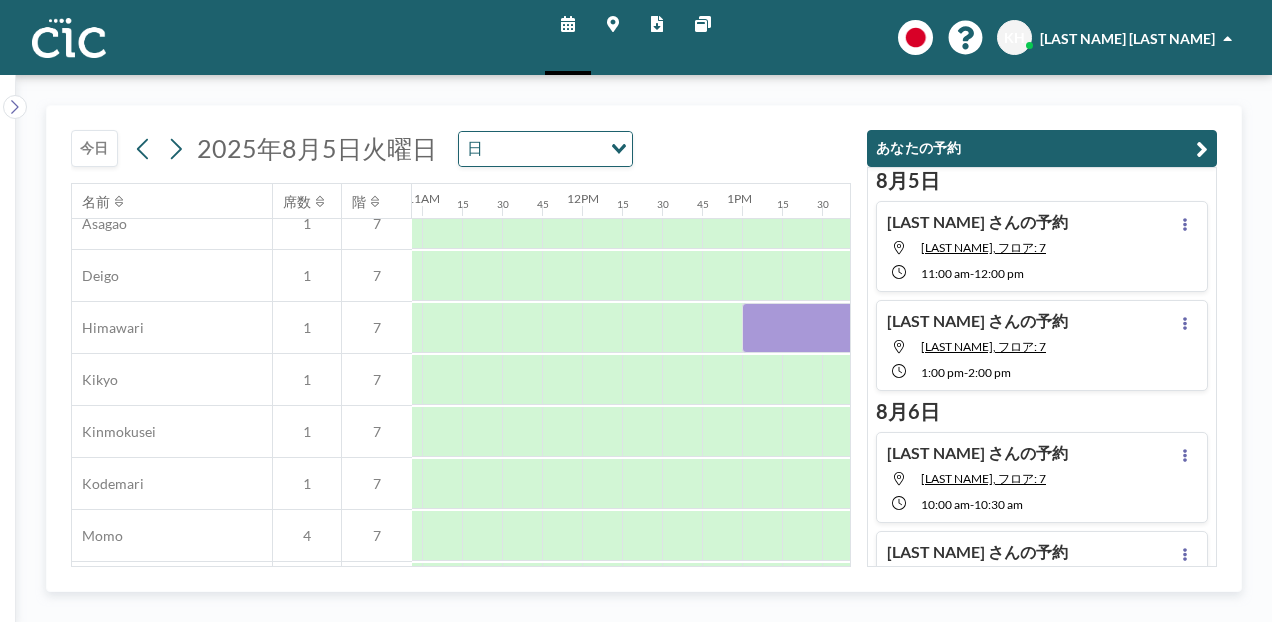 scroll, scrollTop: 810, scrollLeft: 2040, axis: both 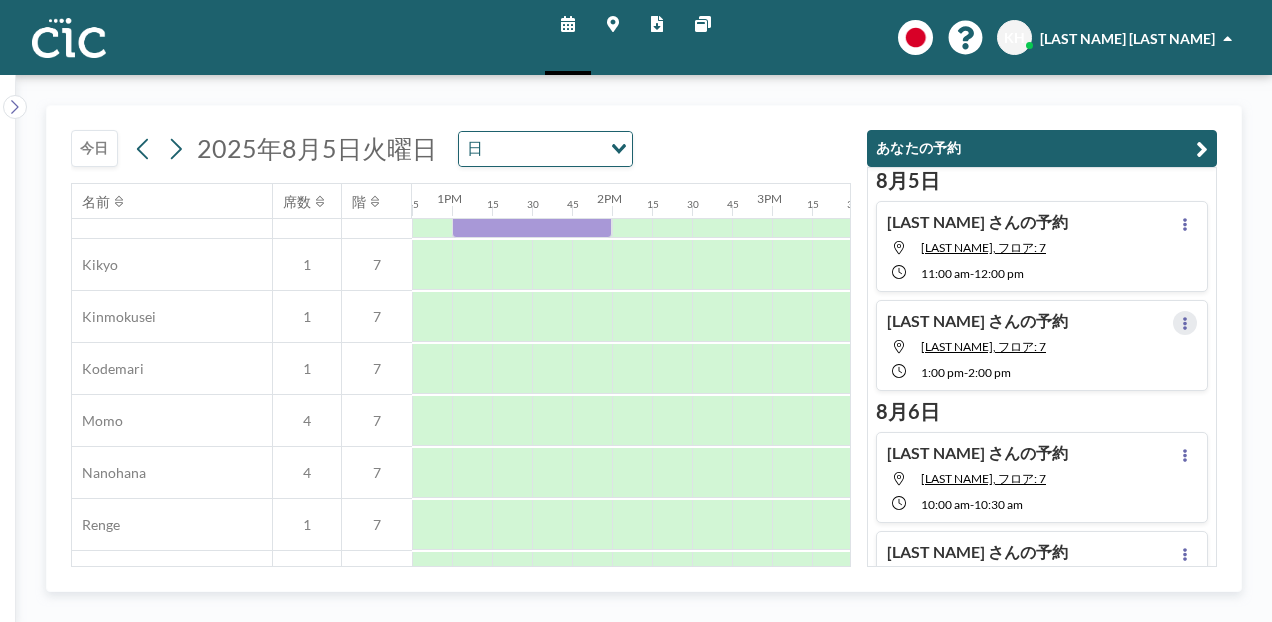 click 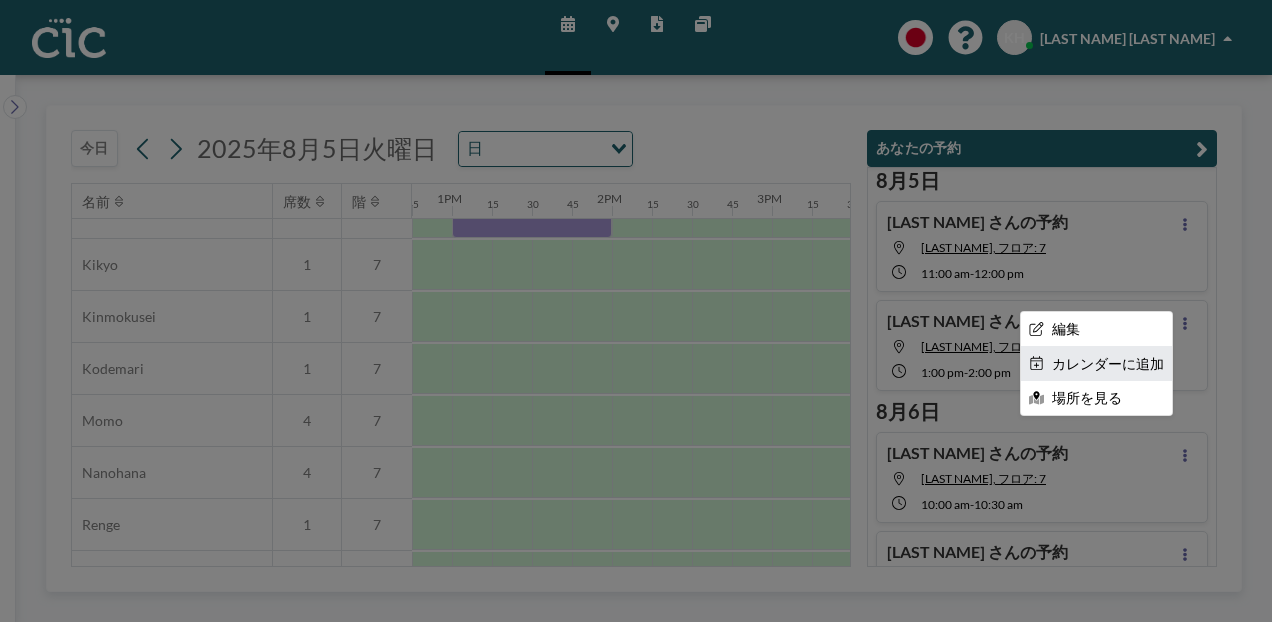 click on "カレンダーに追加" at bounding box center [1096, 364] 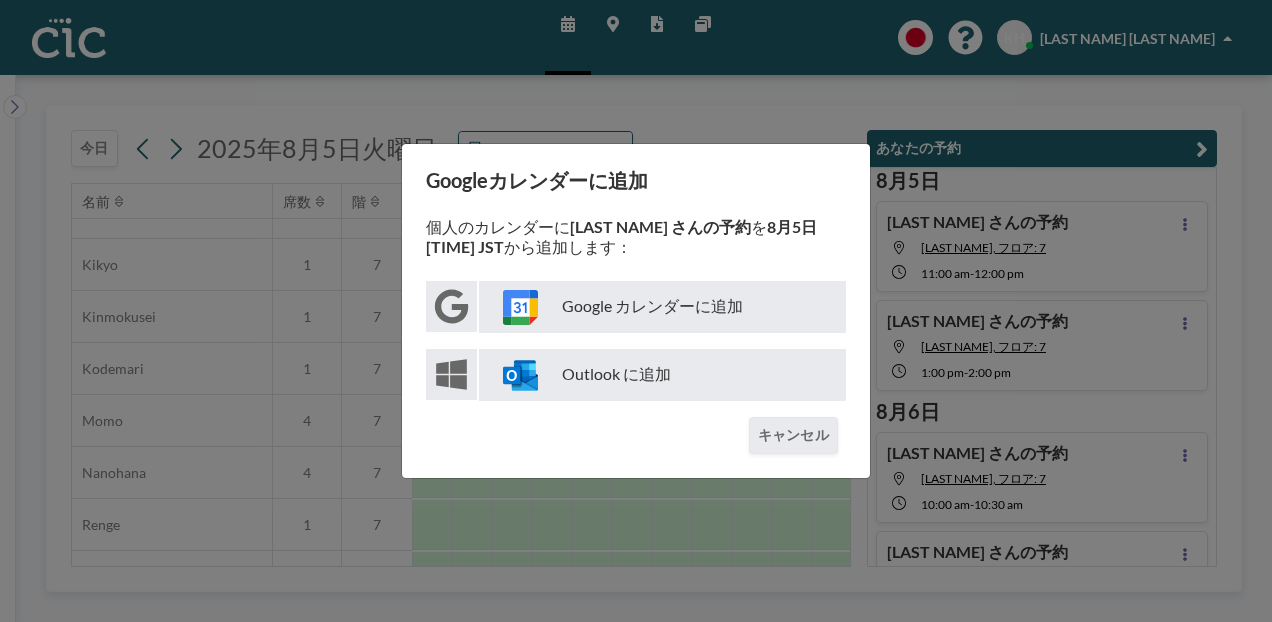click on "Google カレンダーに追加" at bounding box center [662, 307] 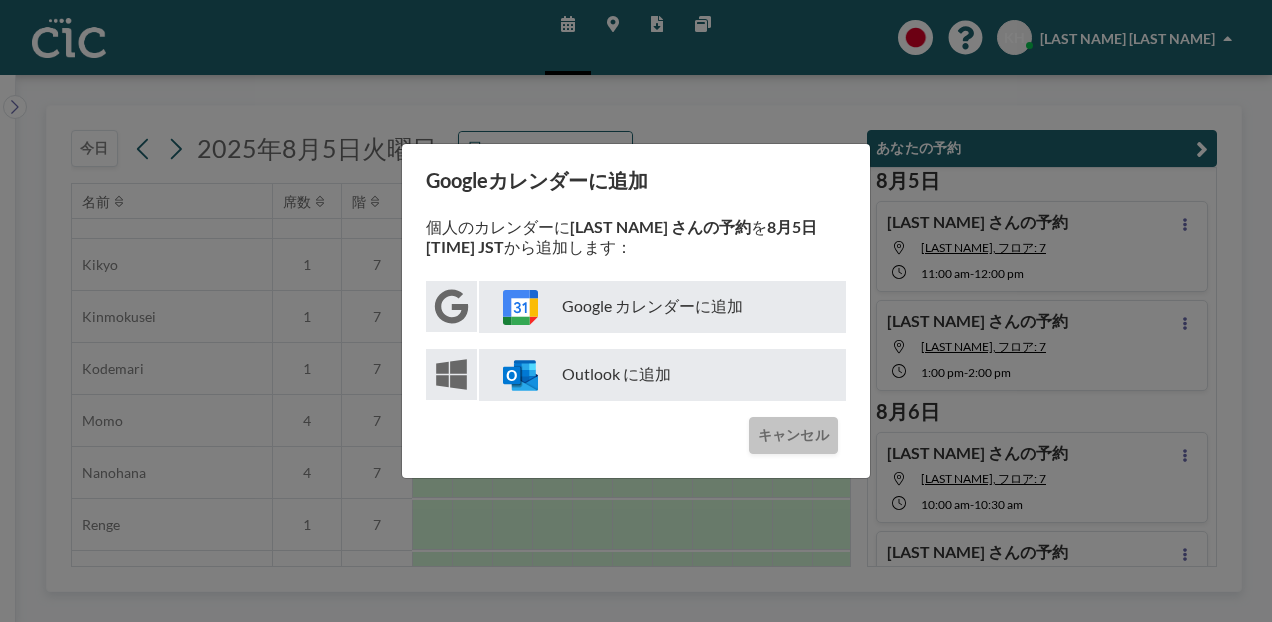click on "キャンセル" at bounding box center [793, 435] 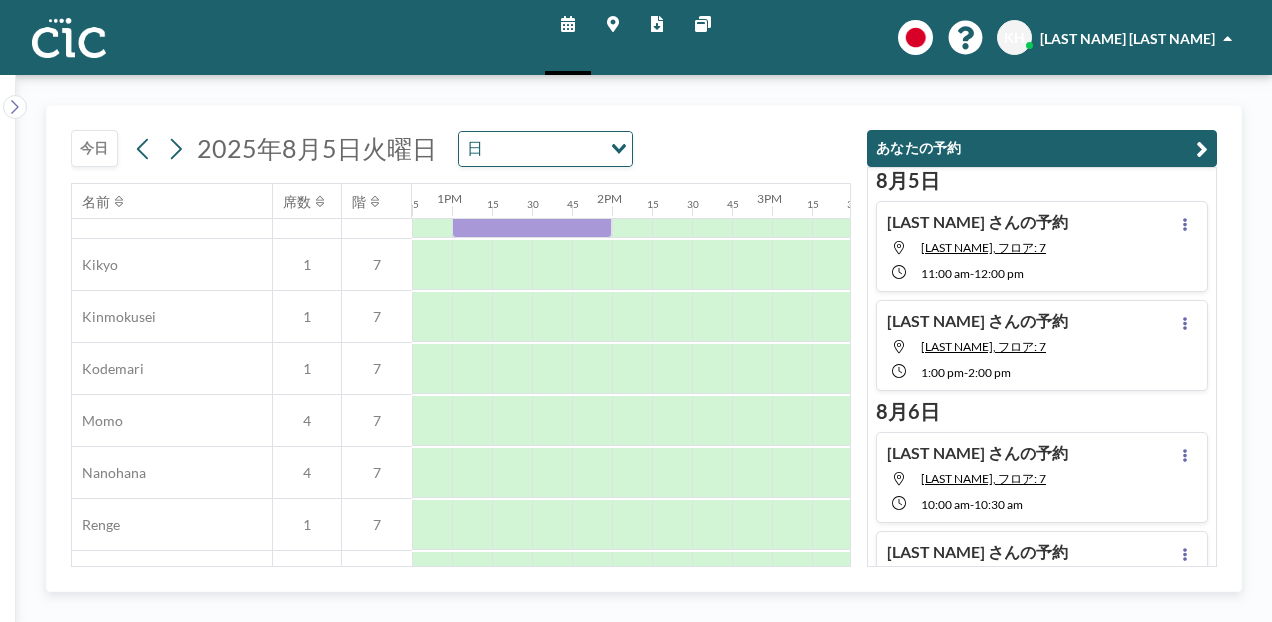 scroll, scrollTop: 108, scrollLeft: 0, axis: vertical 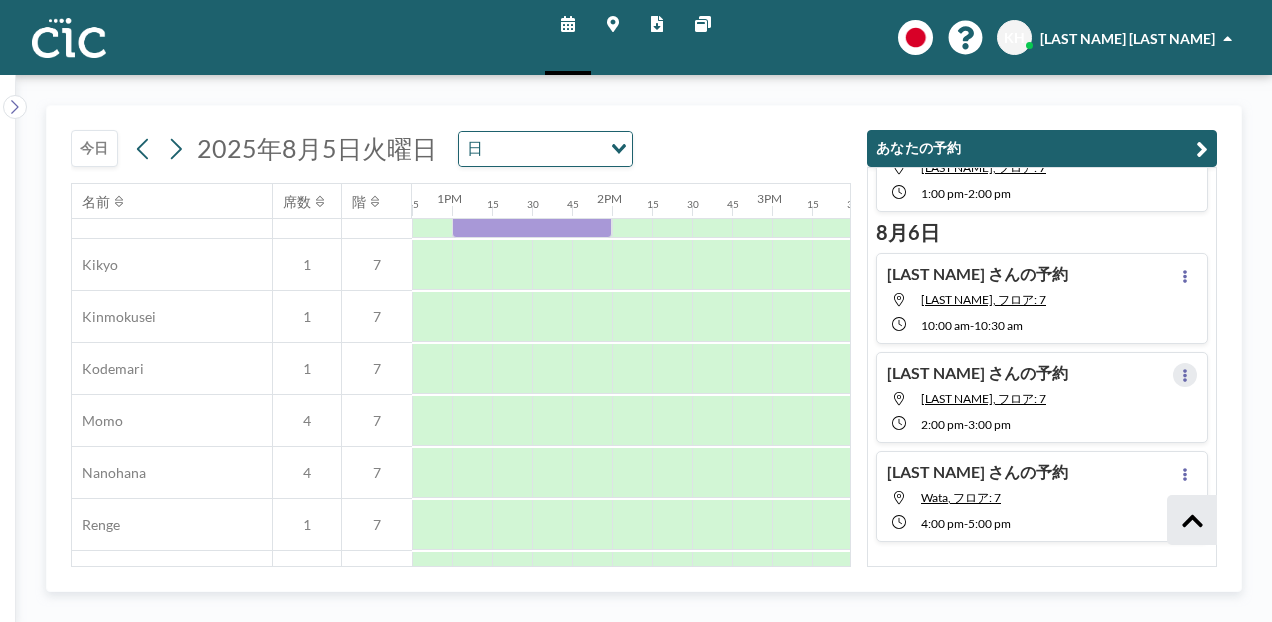 click at bounding box center [1185, 375] 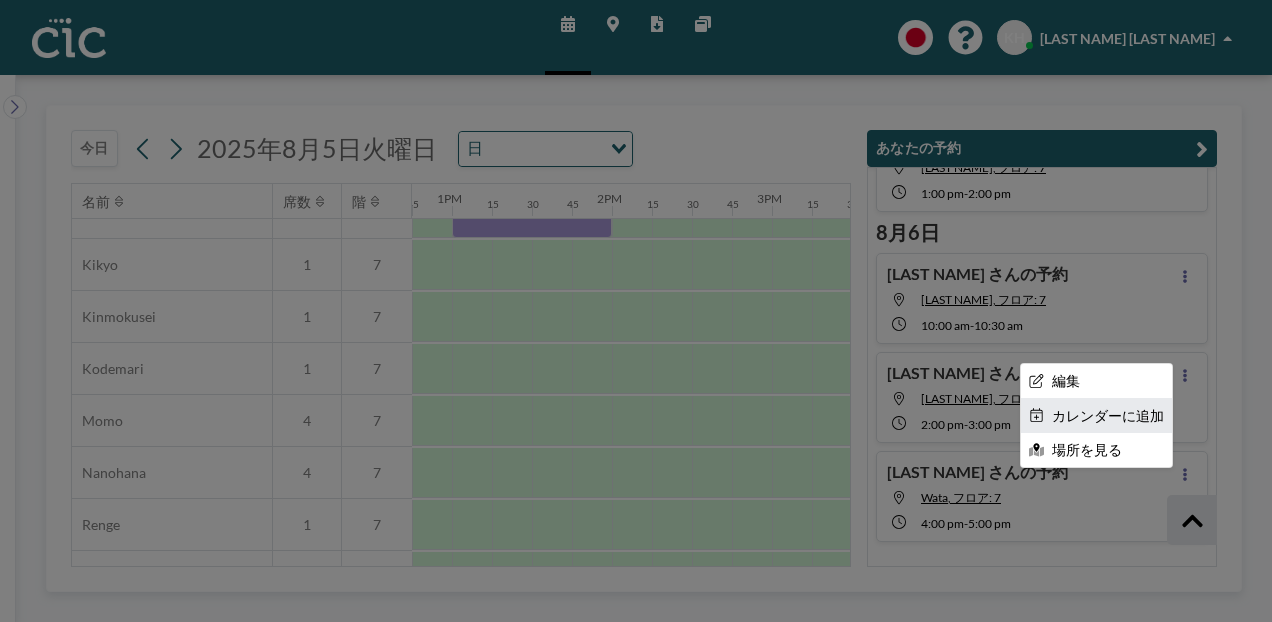 click on "カレンダーに追加" at bounding box center [1096, 416] 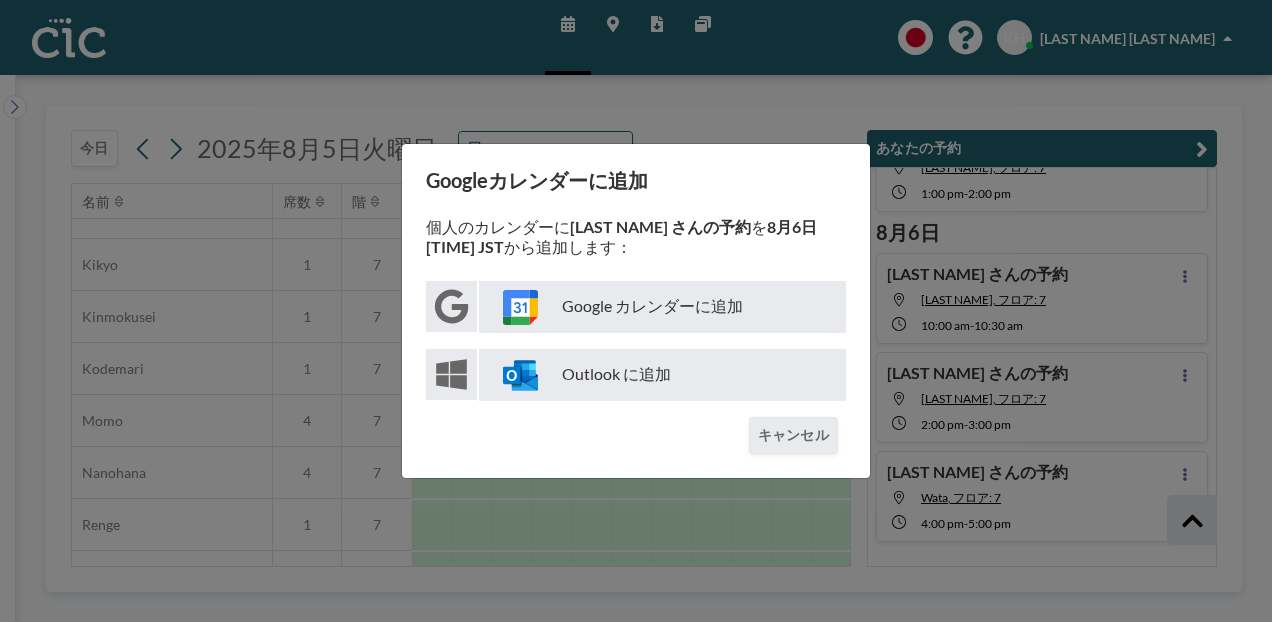 scroll, scrollTop: 179, scrollLeft: 0, axis: vertical 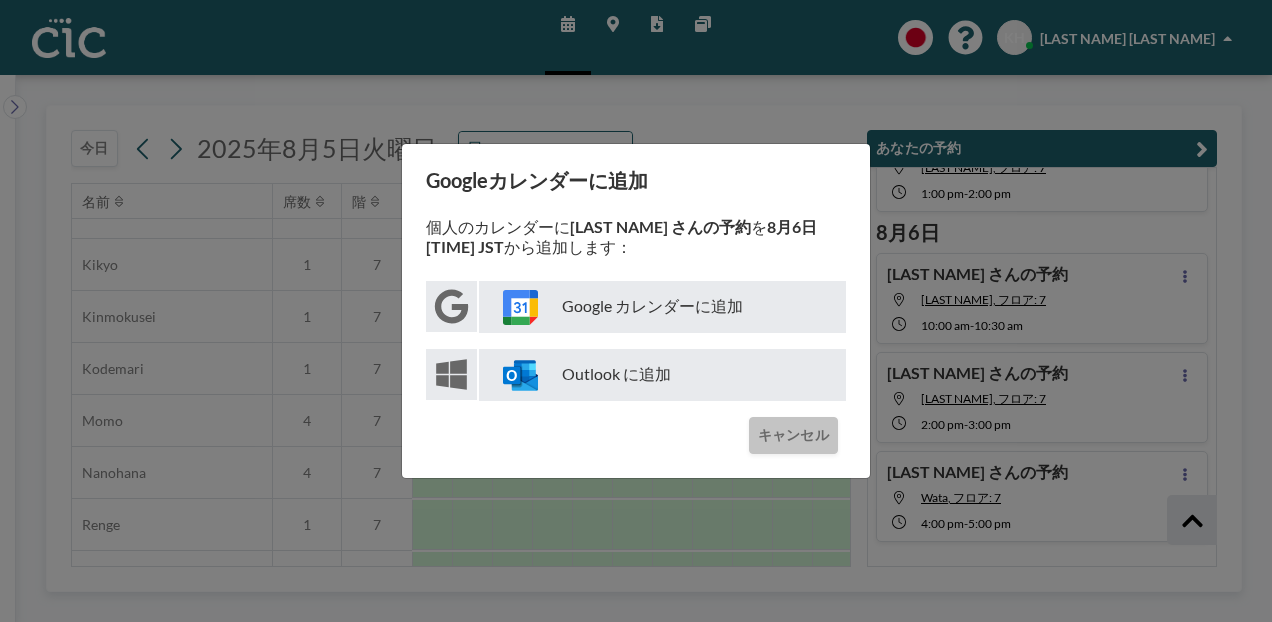 click on "キャンセル" at bounding box center [793, 435] 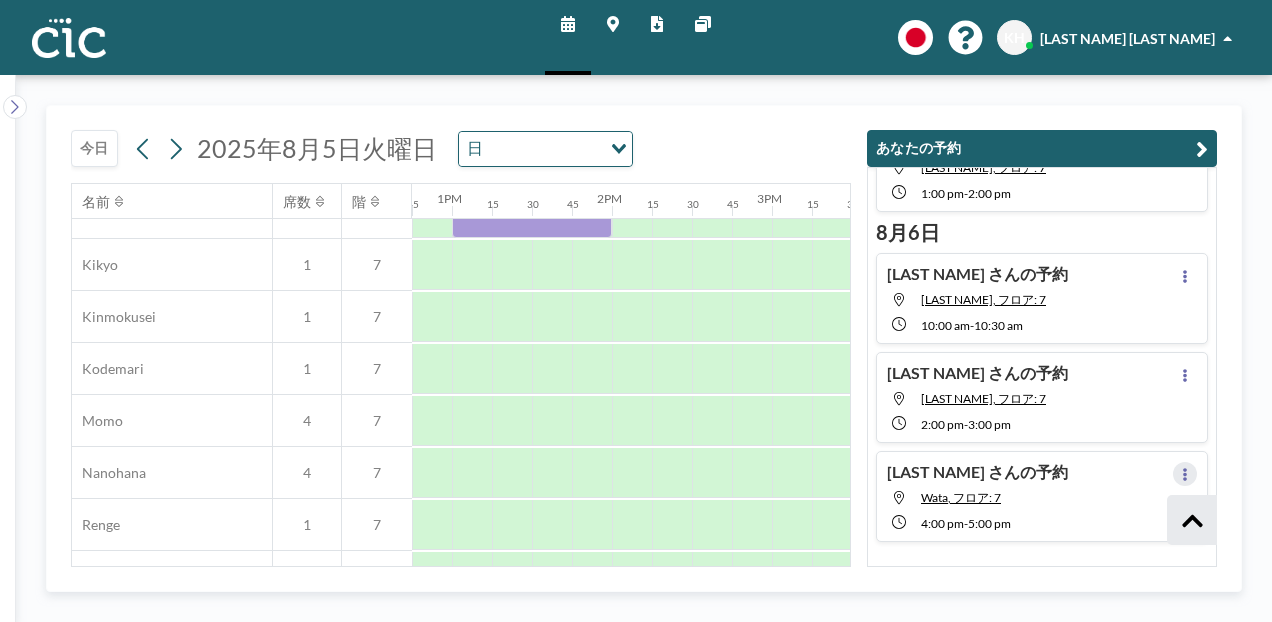scroll, scrollTop: 179, scrollLeft: 0, axis: vertical 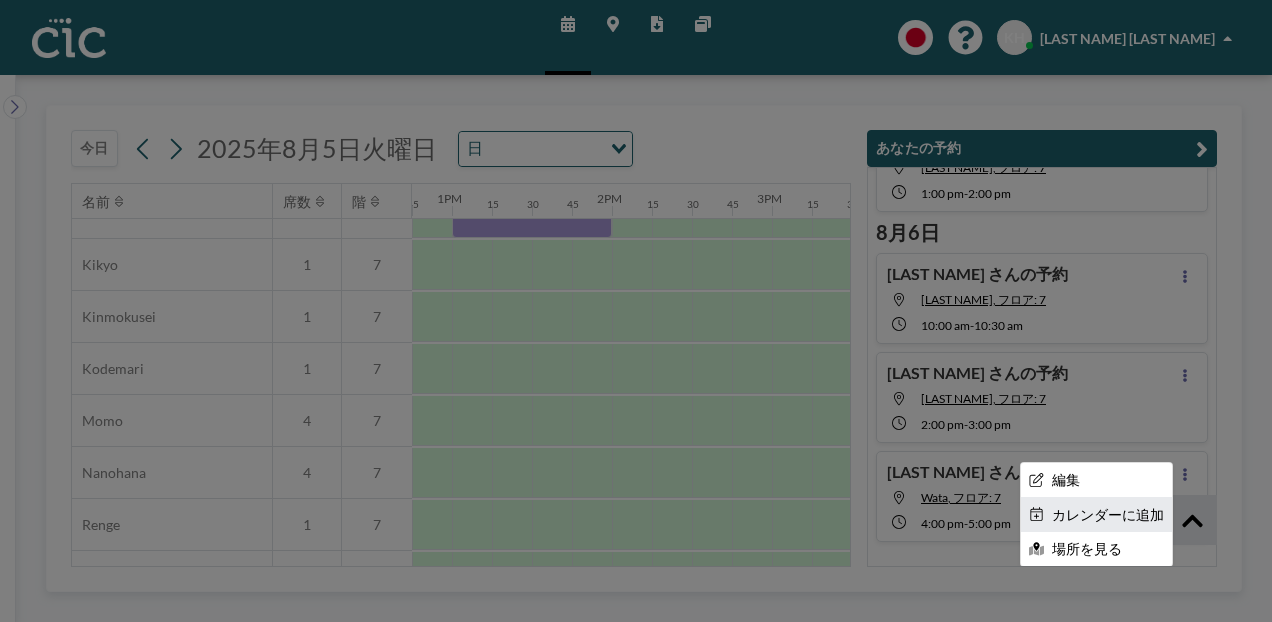 click on "カレンダーに追加" at bounding box center [1096, 515] 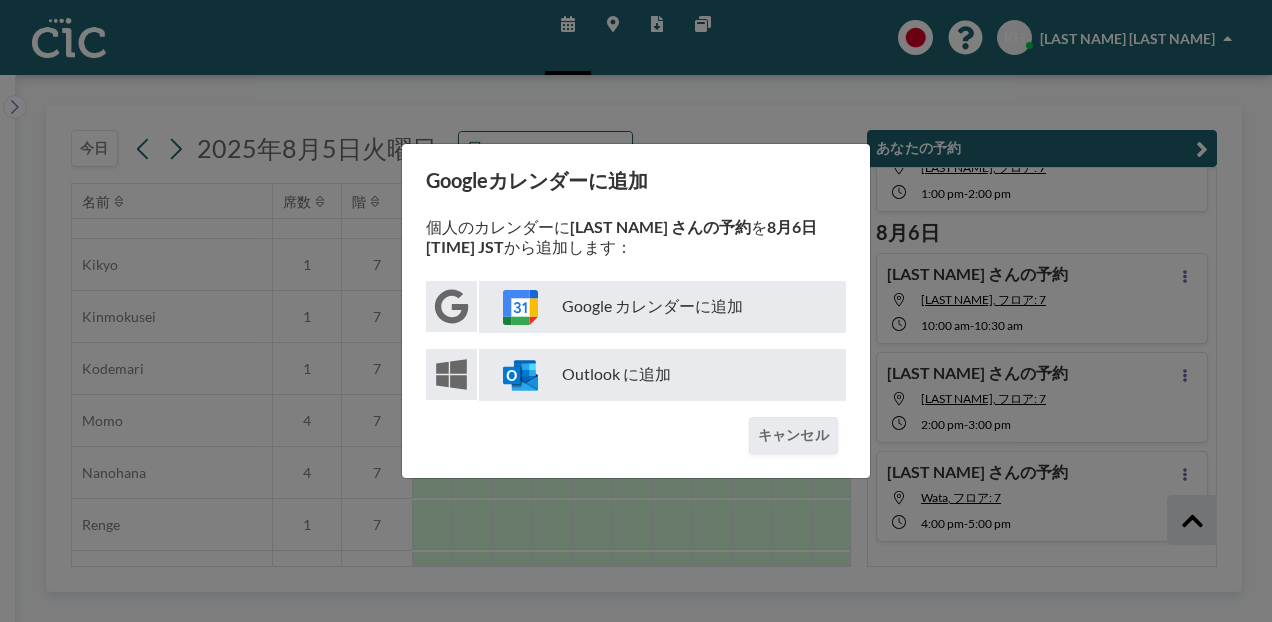 scroll, scrollTop: 179, scrollLeft: 0, axis: vertical 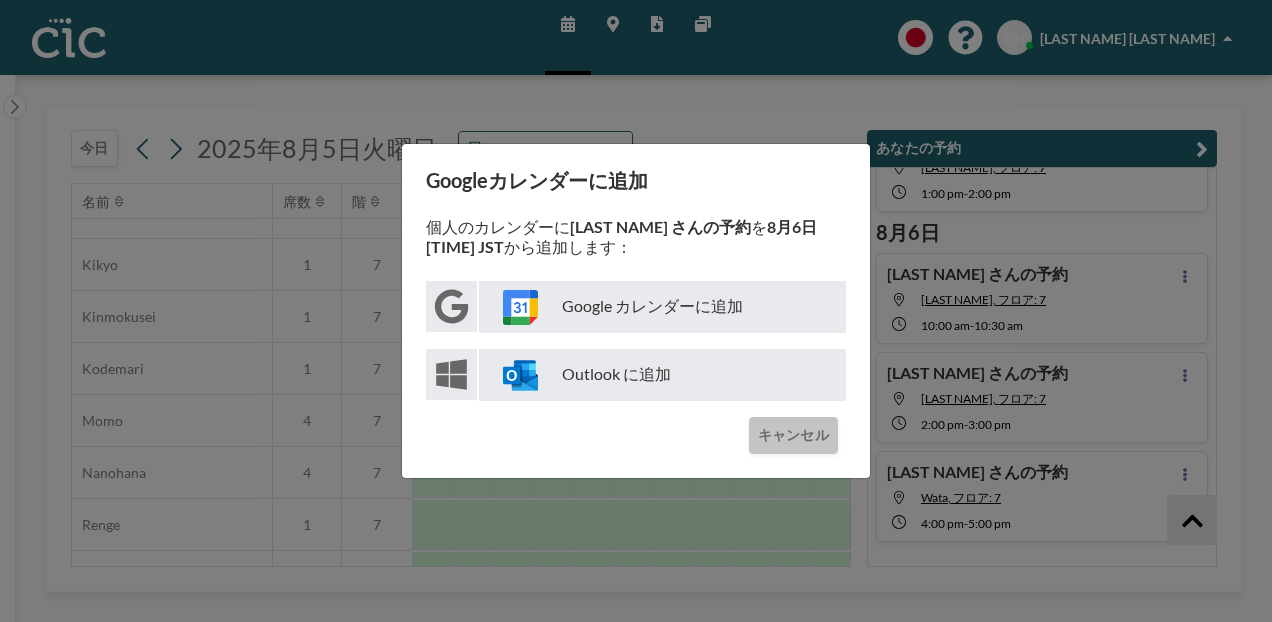 click on "キャンセル" at bounding box center (793, 435) 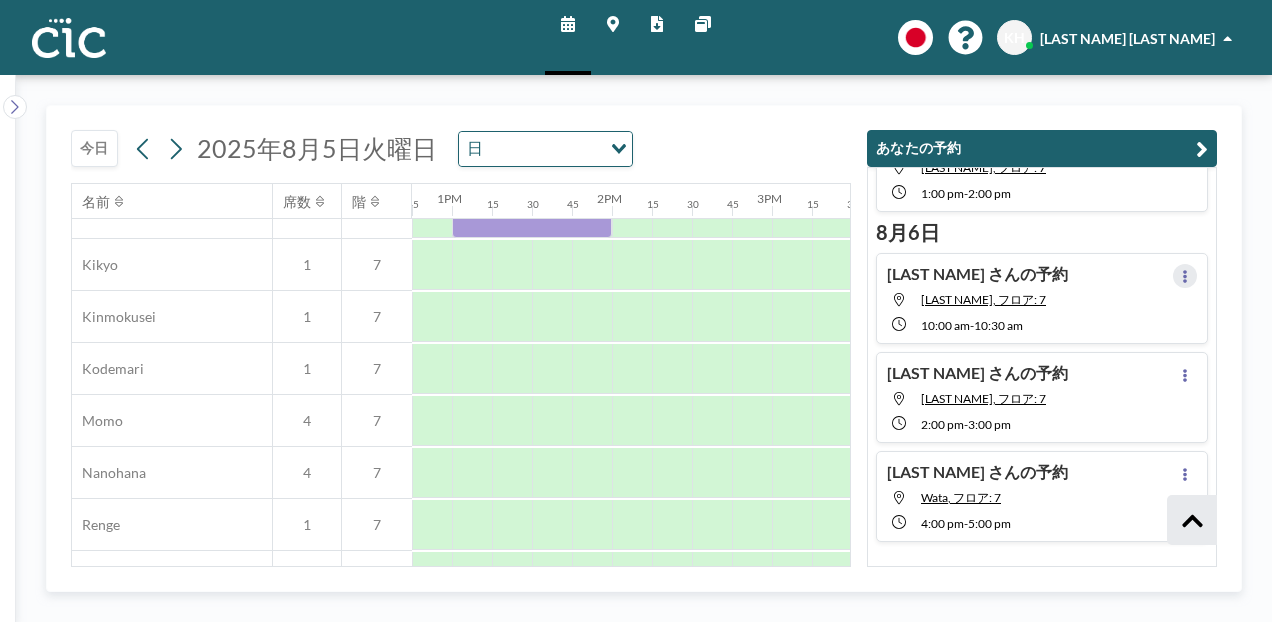 click 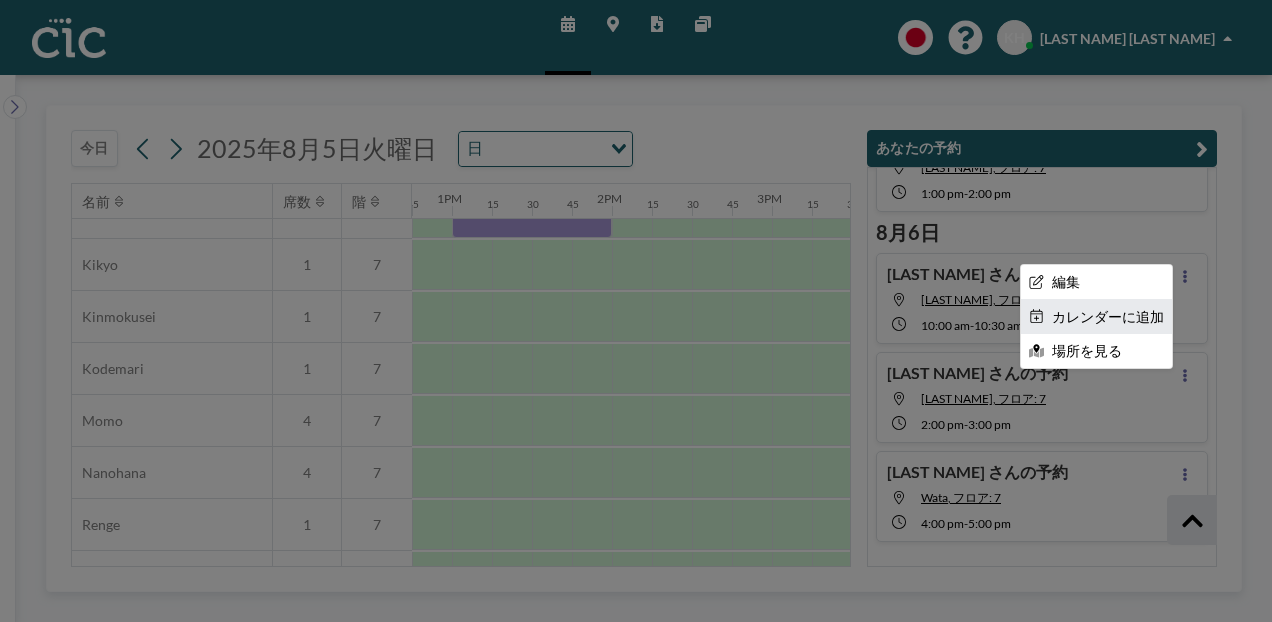 click on "カレンダーに追加" at bounding box center (1096, 317) 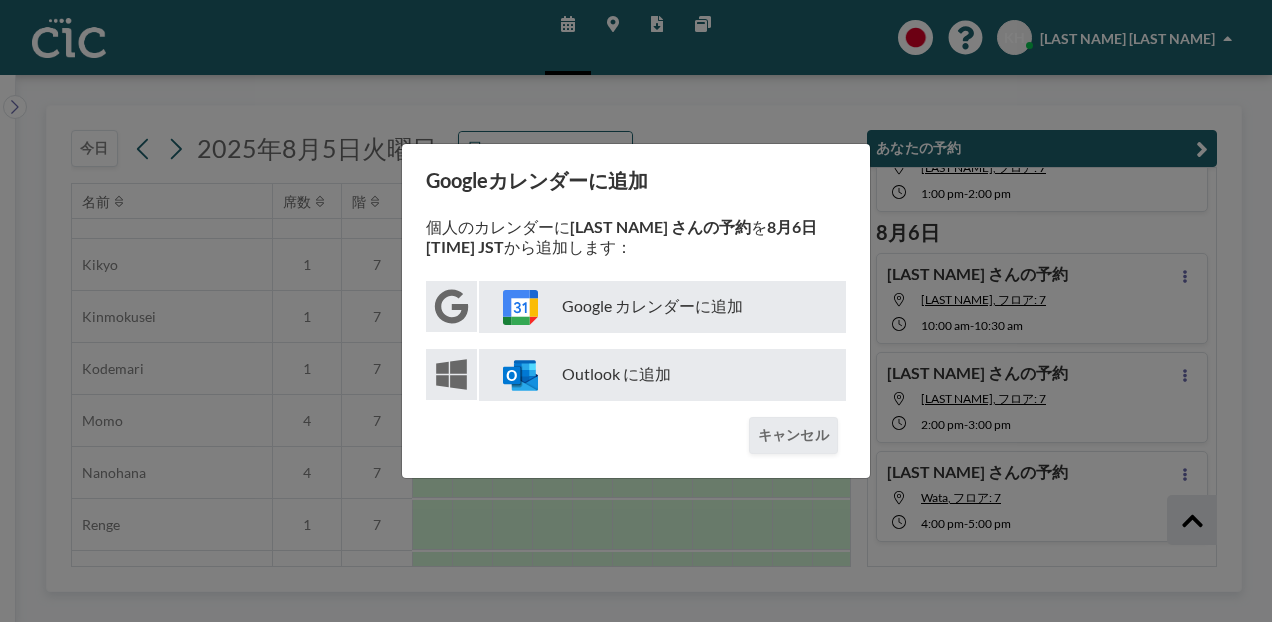 scroll, scrollTop: 179, scrollLeft: 0, axis: vertical 